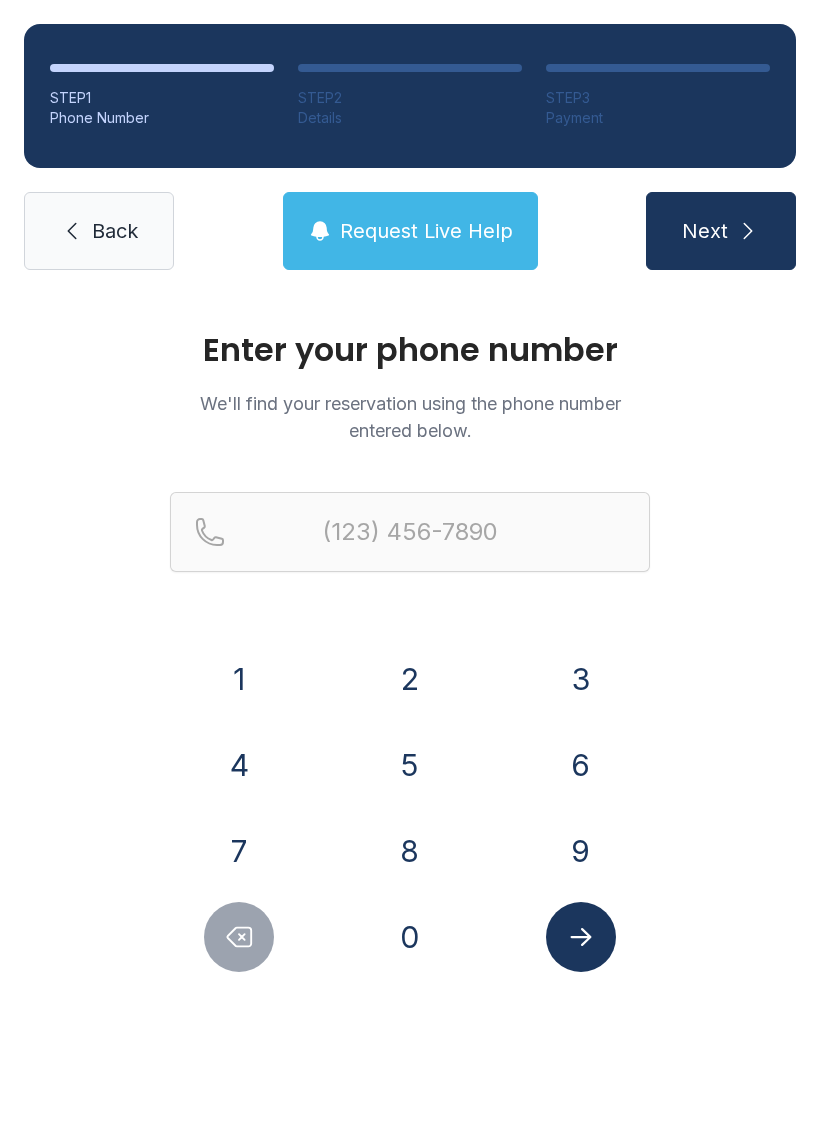 scroll, scrollTop: 0, scrollLeft: 0, axis: both 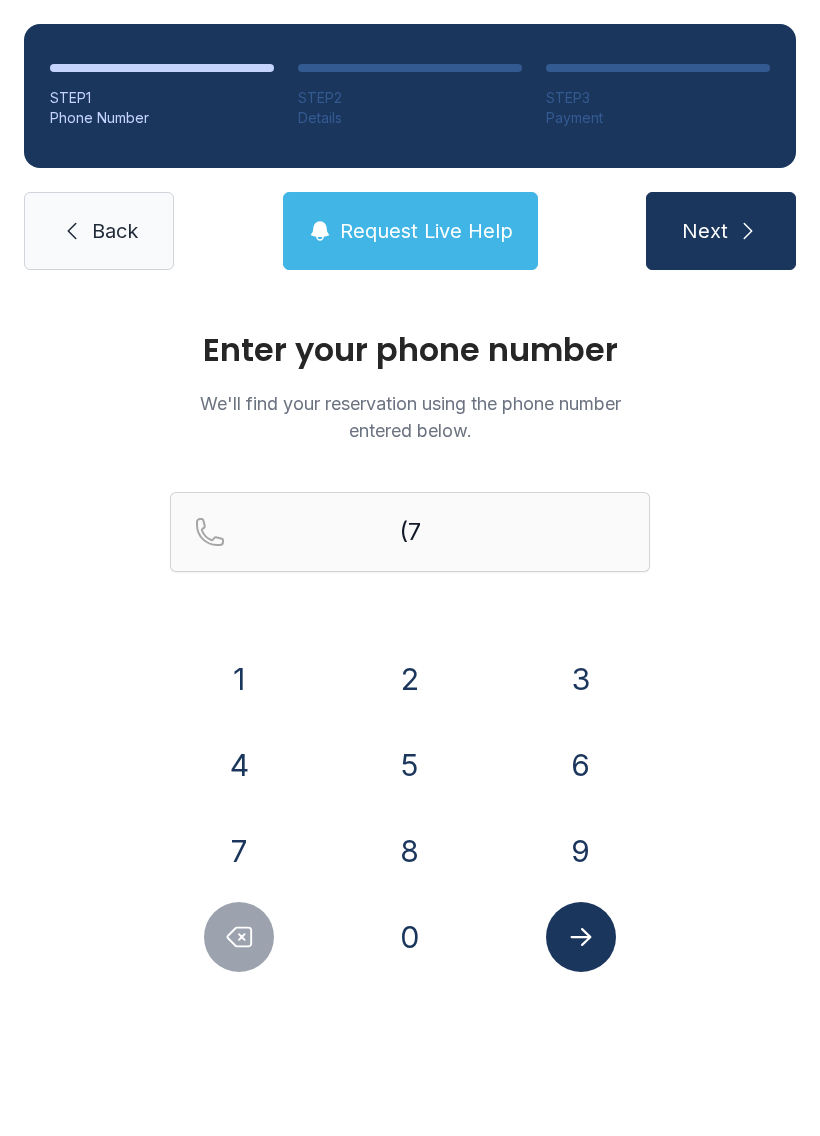 click on "0" at bounding box center [239, 679] 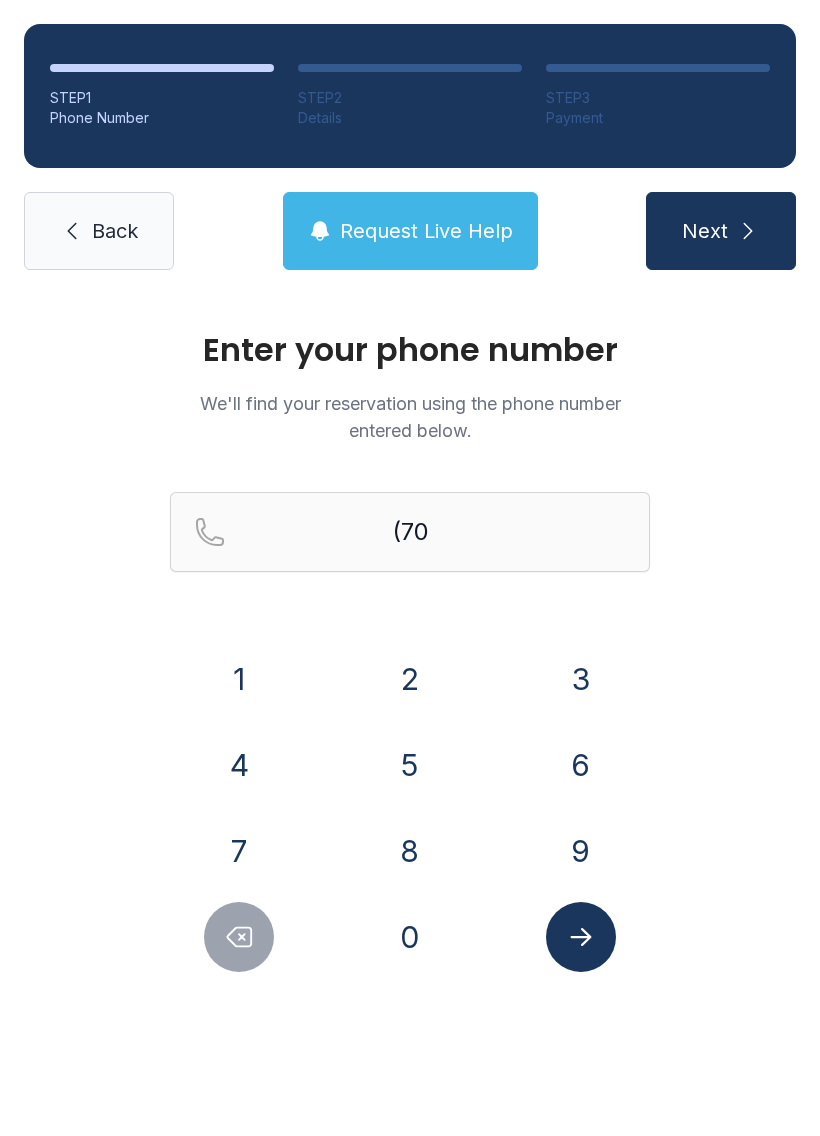 click on "4" at bounding box center (239, 679) 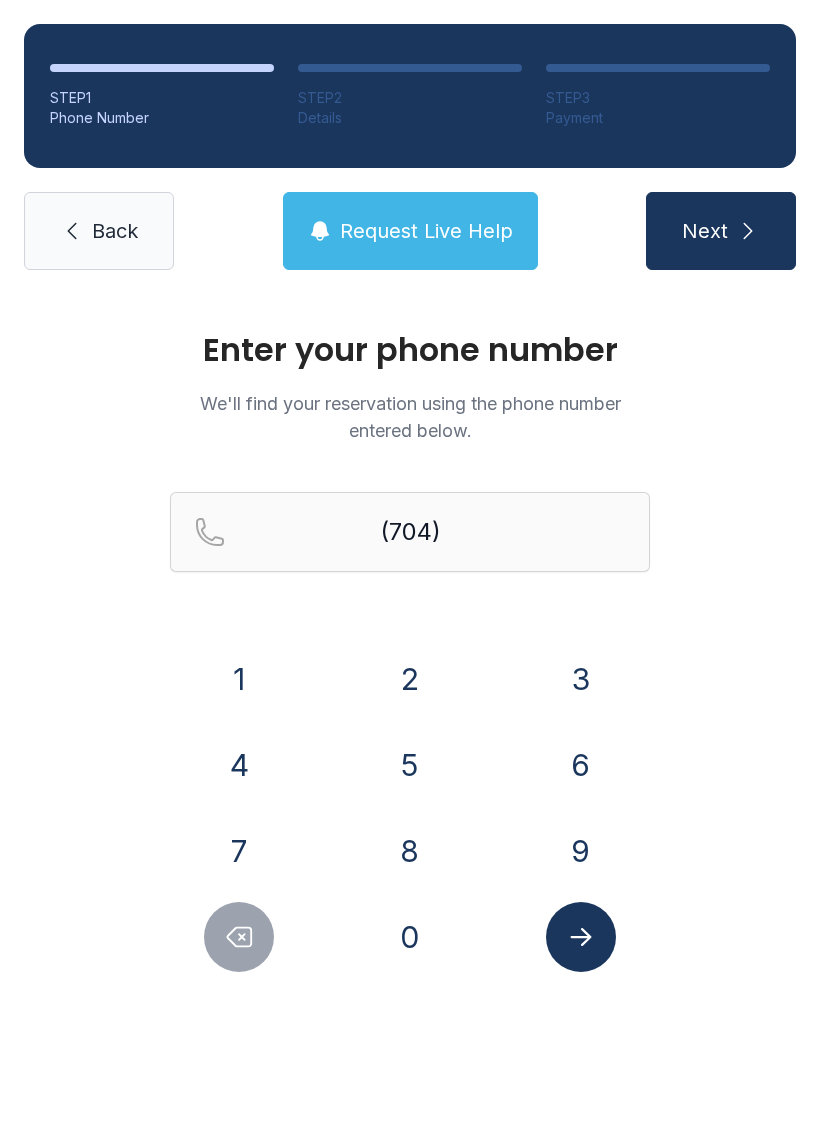 click on "5" at bounding box center [239, 679] 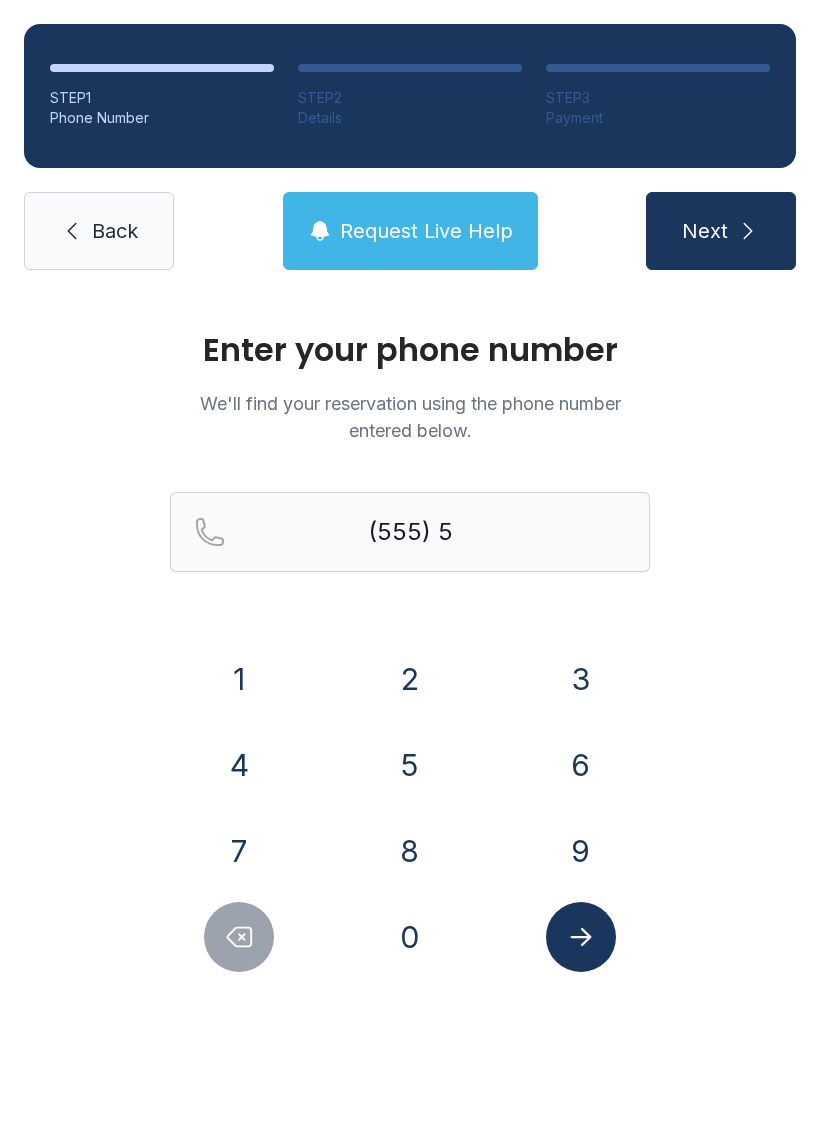 click on "7" at bounding box center [239, 679] 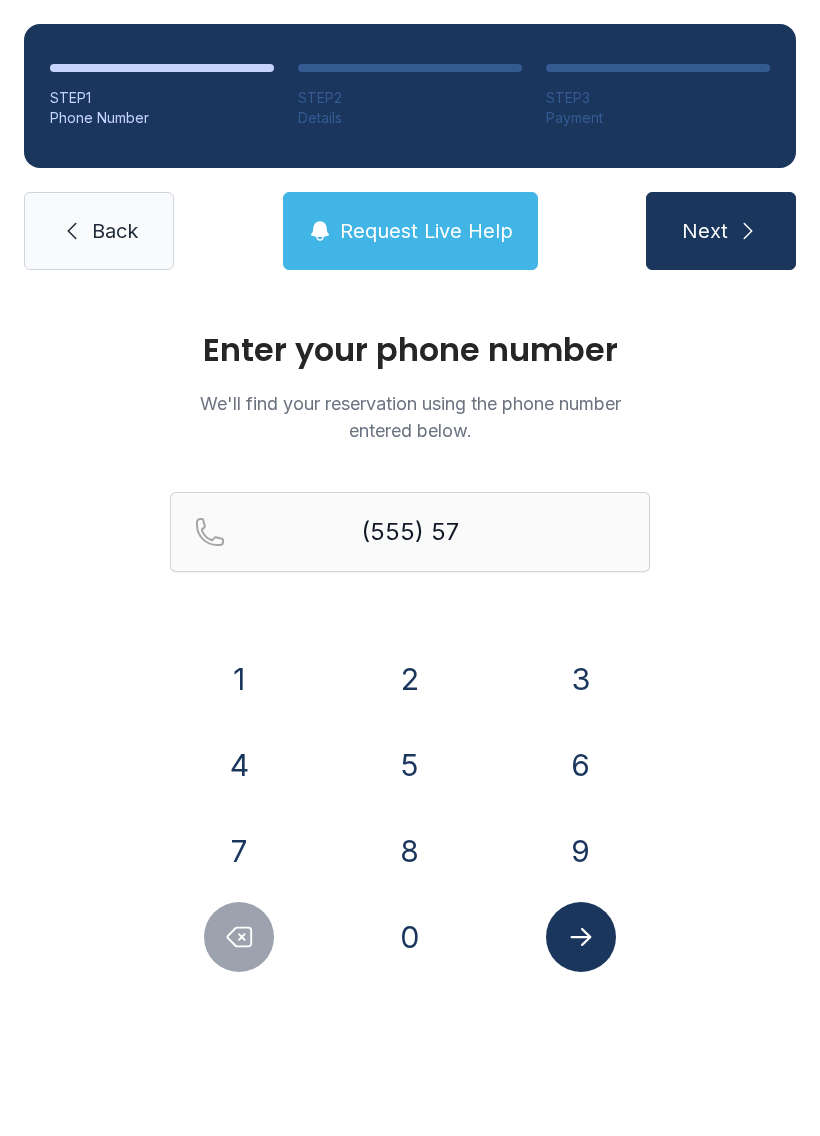click on "9" at bounding box center [239, 679] 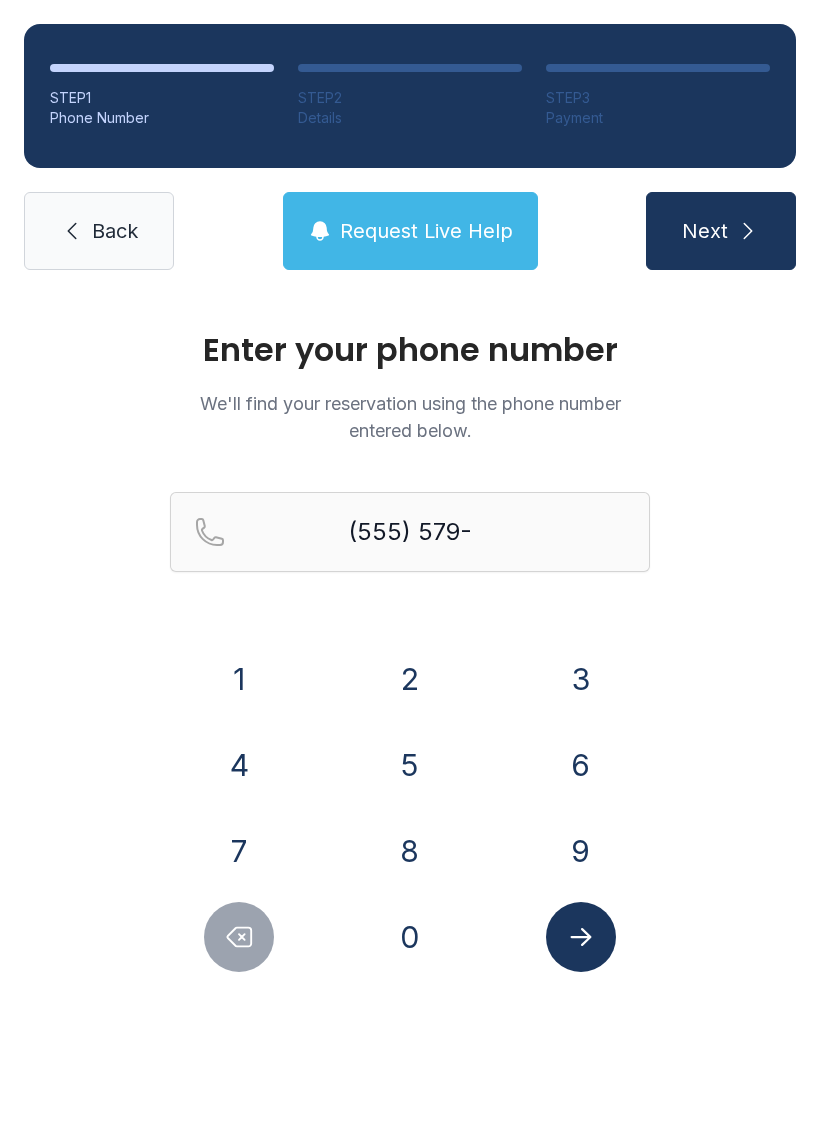 click on "3" at bounding box center (239, 679) 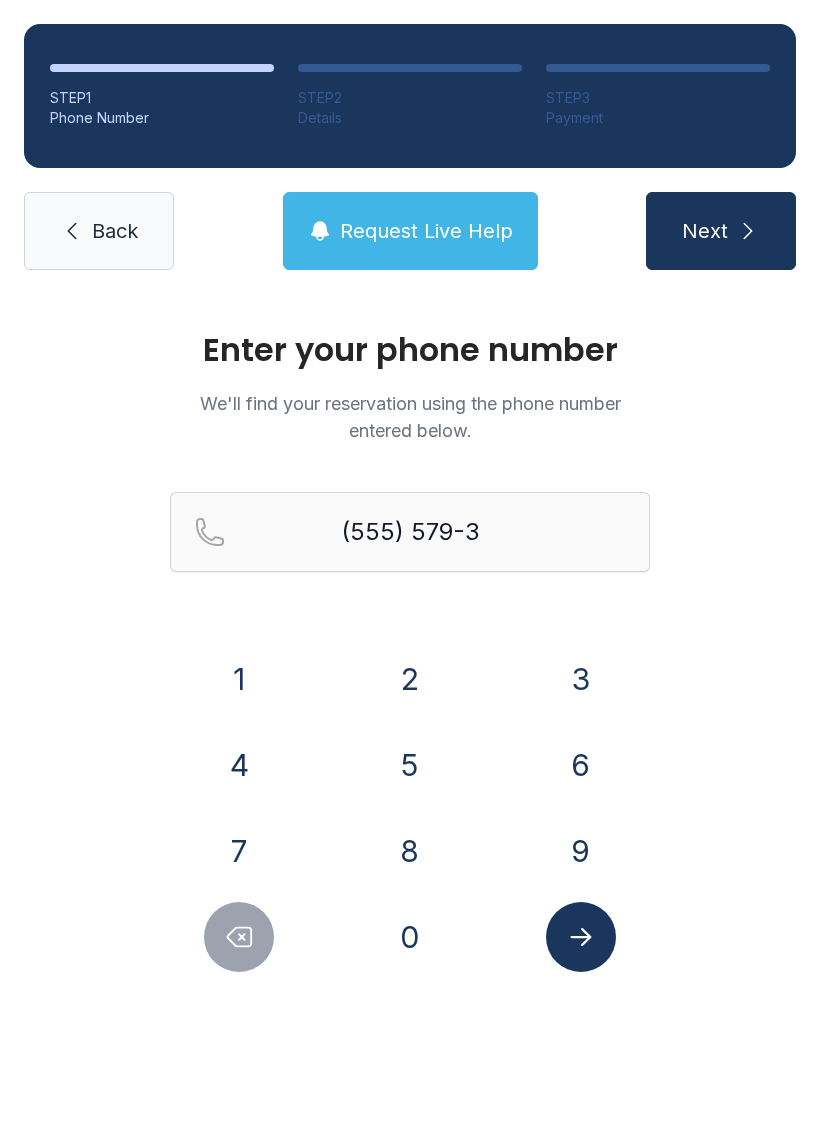 click on "7" at bounding box center (239, 679) 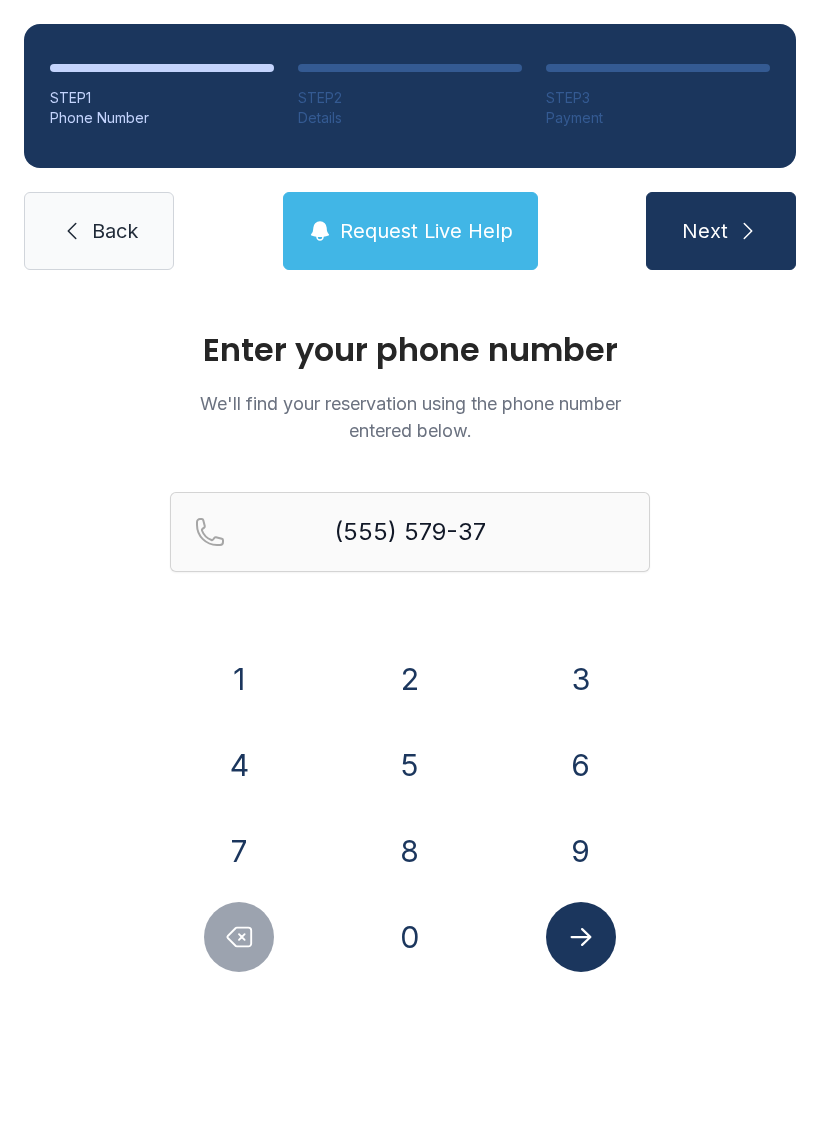 click on "8" at bounding box center (239, 679) 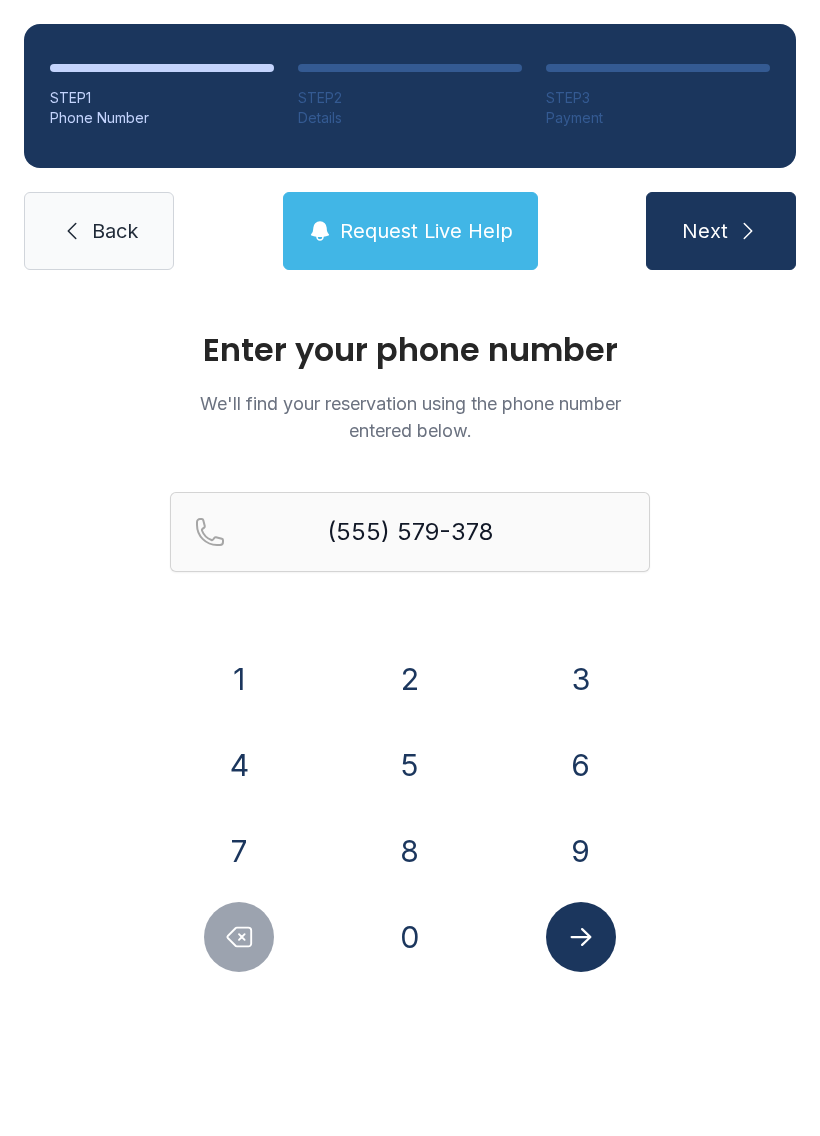 click at bounding box center (581, 937) 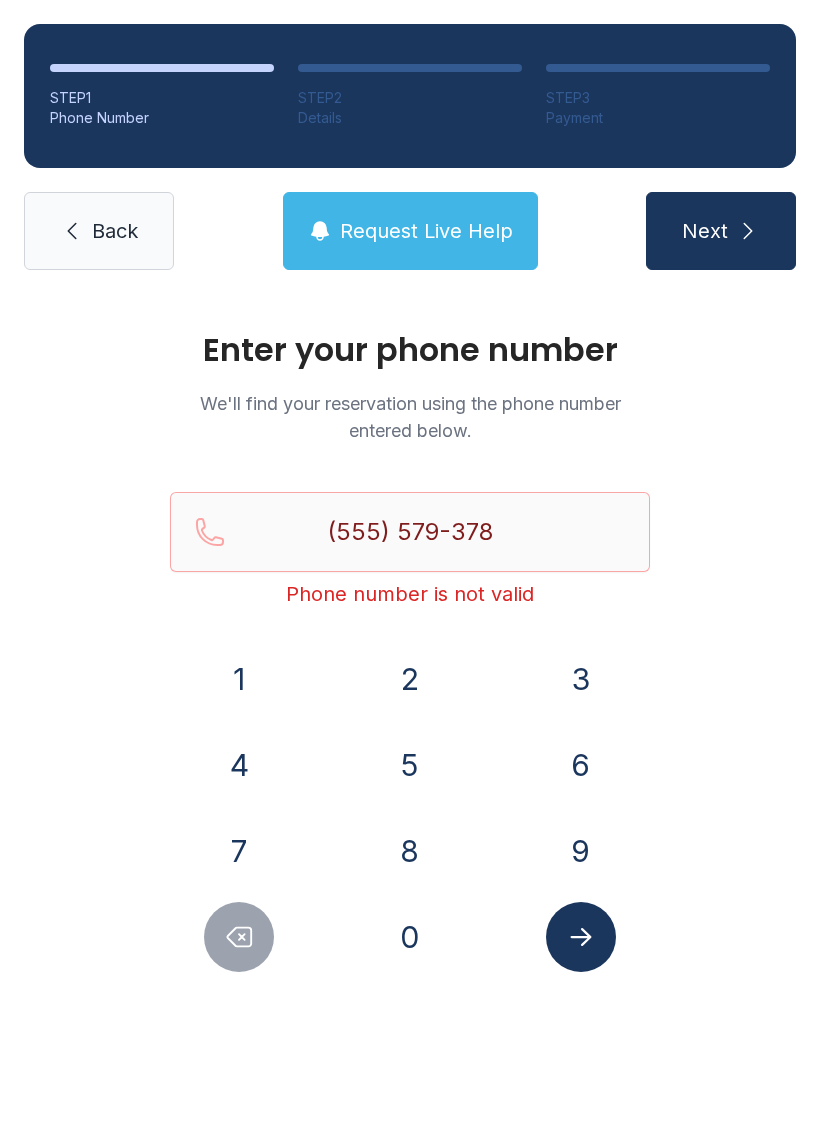 click on "Enter your phone number We'll find your reservation using the phone number entered below. (555) 579-378 Phone number is not valid 1 2 3 4 5 6 7 8 9 0" at bounding box center [410, 673] 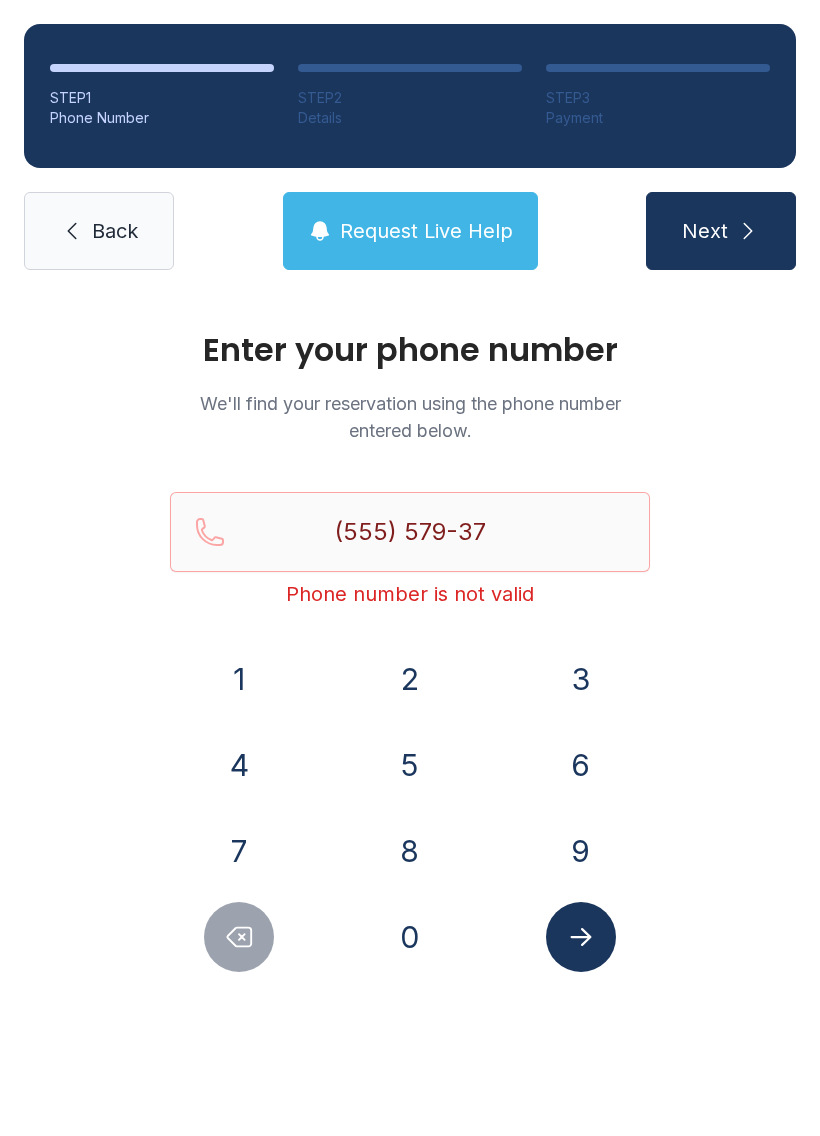 click on "3" at bounding box center (239, 679) 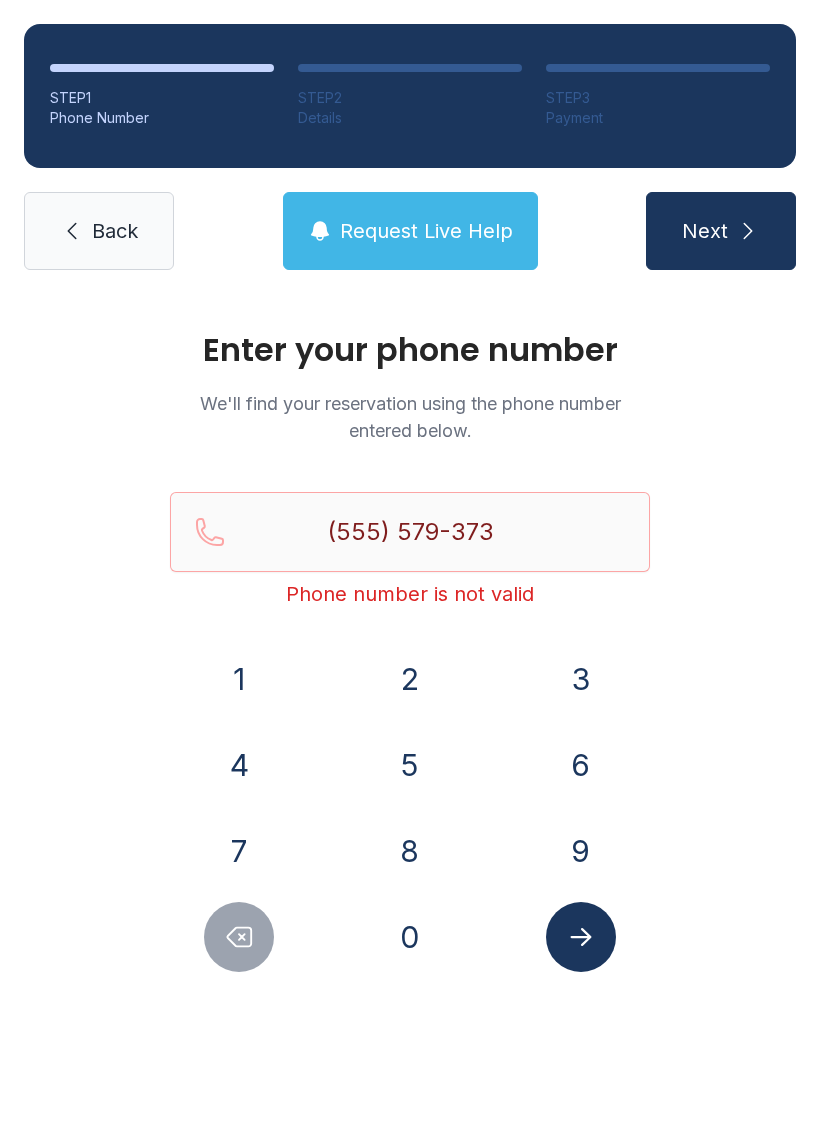 click on "8" at bounding box center [239, 679] 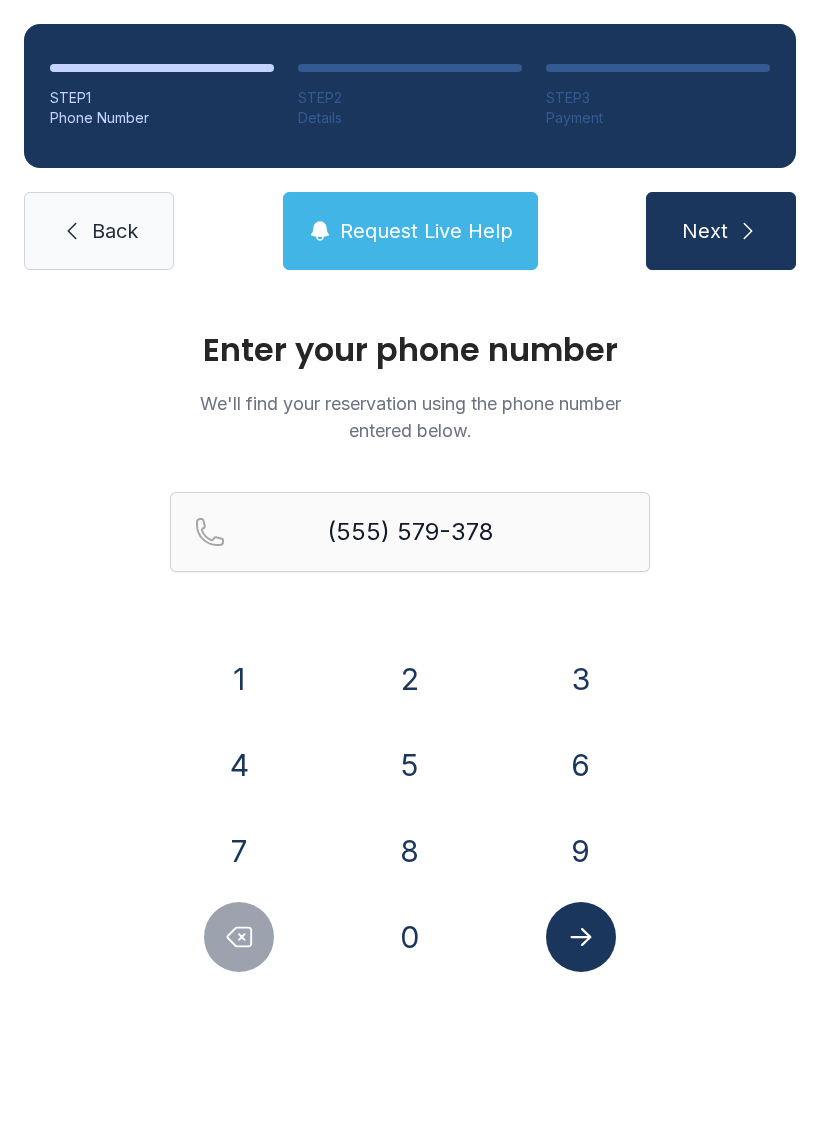 click at bounding box center [581, 937] 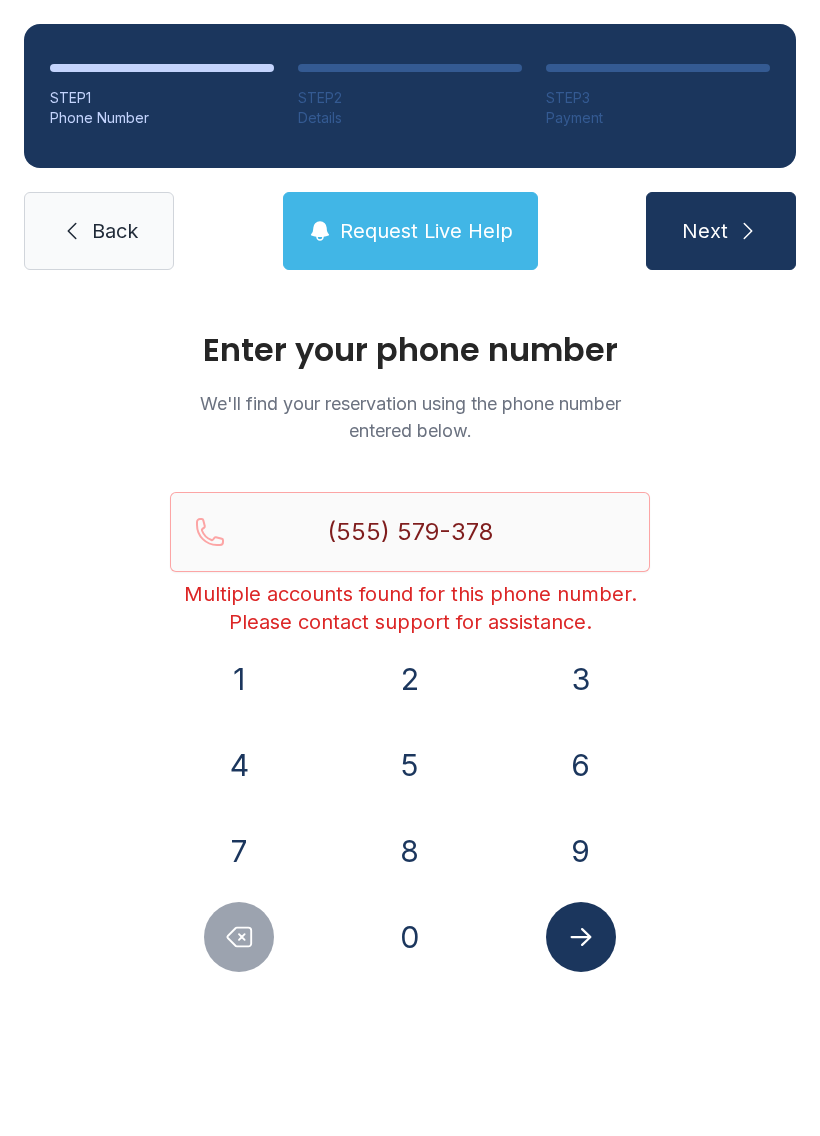click at bounding box center [580, 937] 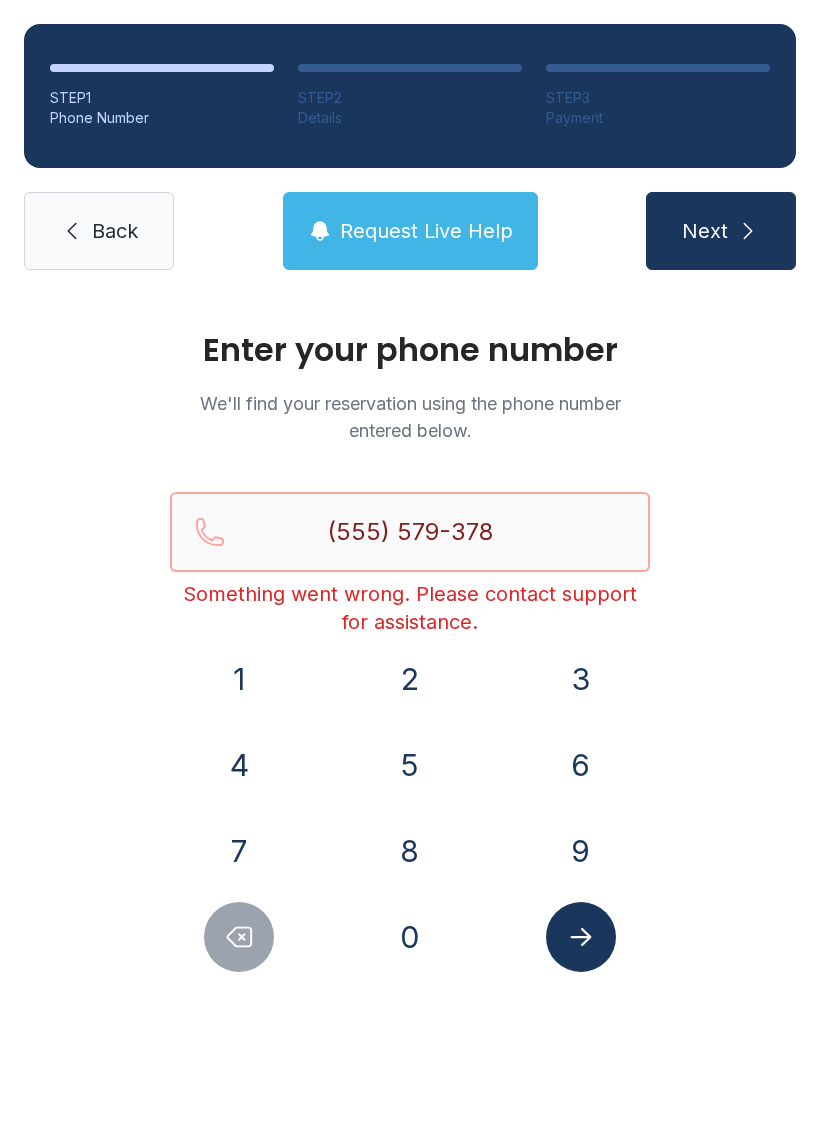 click on "(555) 579-378" at bounding box center [410, 532] 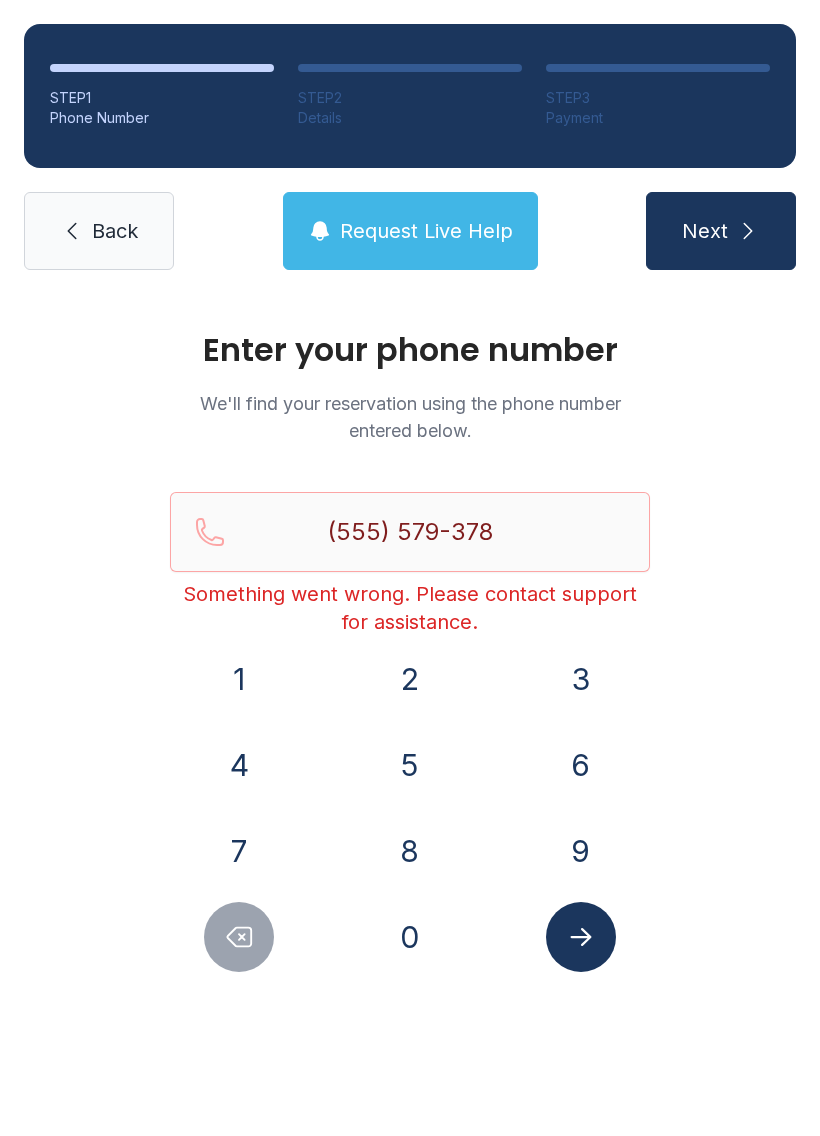 click on "Enter your phone number We'll find your reservation using the phone number entered below. (555) 579-3788 Something went wrong. Please contact support for assistance. 1 2 3 4 5 6 7 8 9 0" at bounding box center (410, 673) 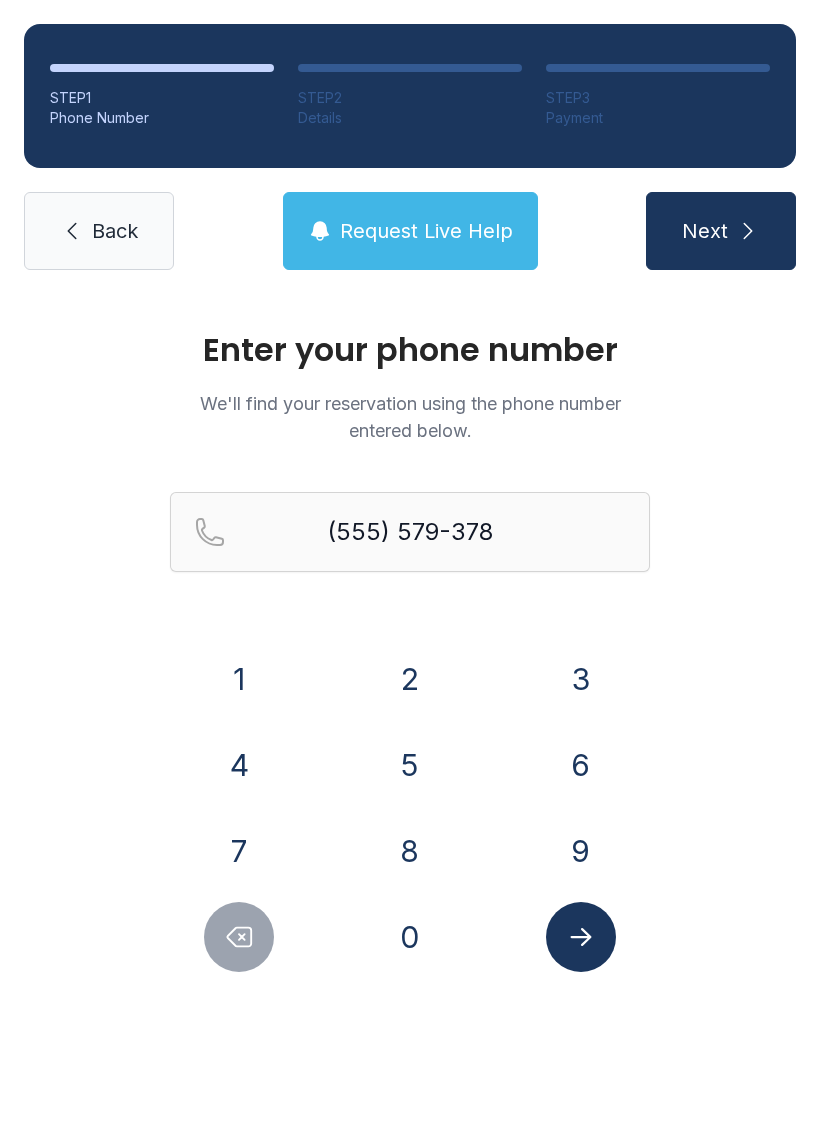 click at bounding box center (581, 937) 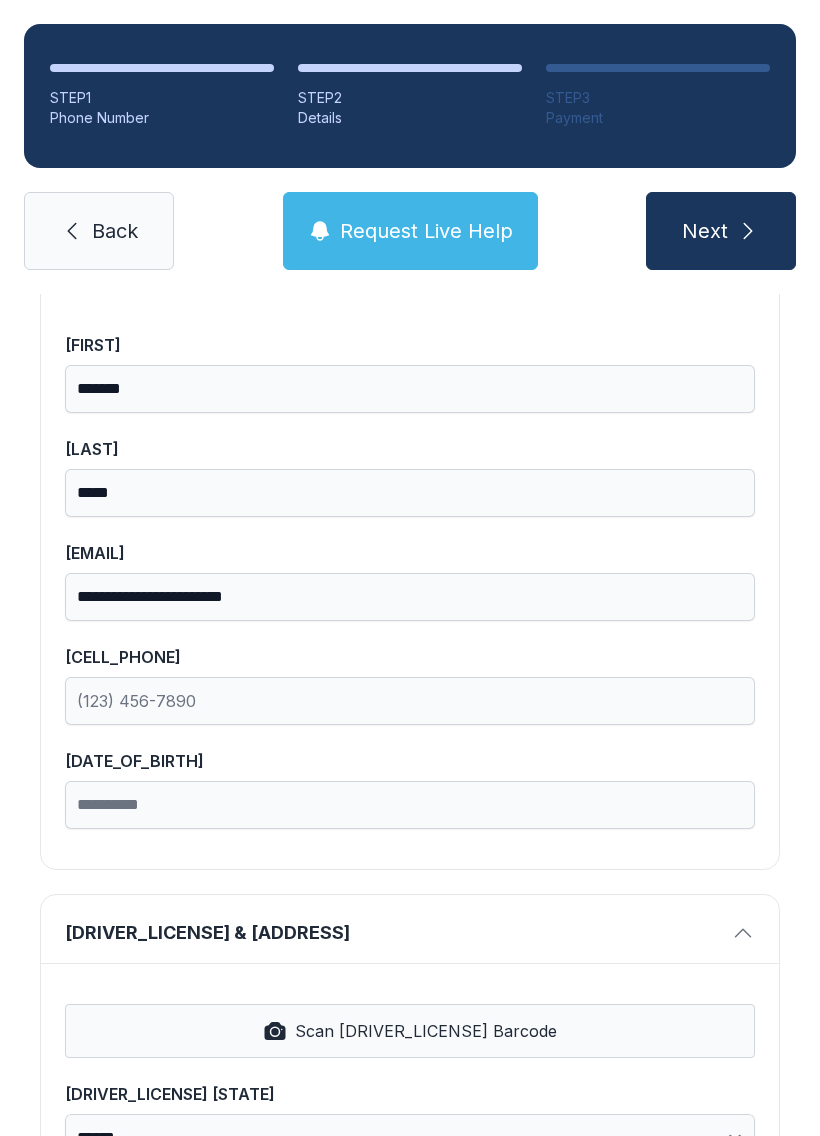 scroll, scrollTop: 191, scrollLeft: 0, axis: vertical 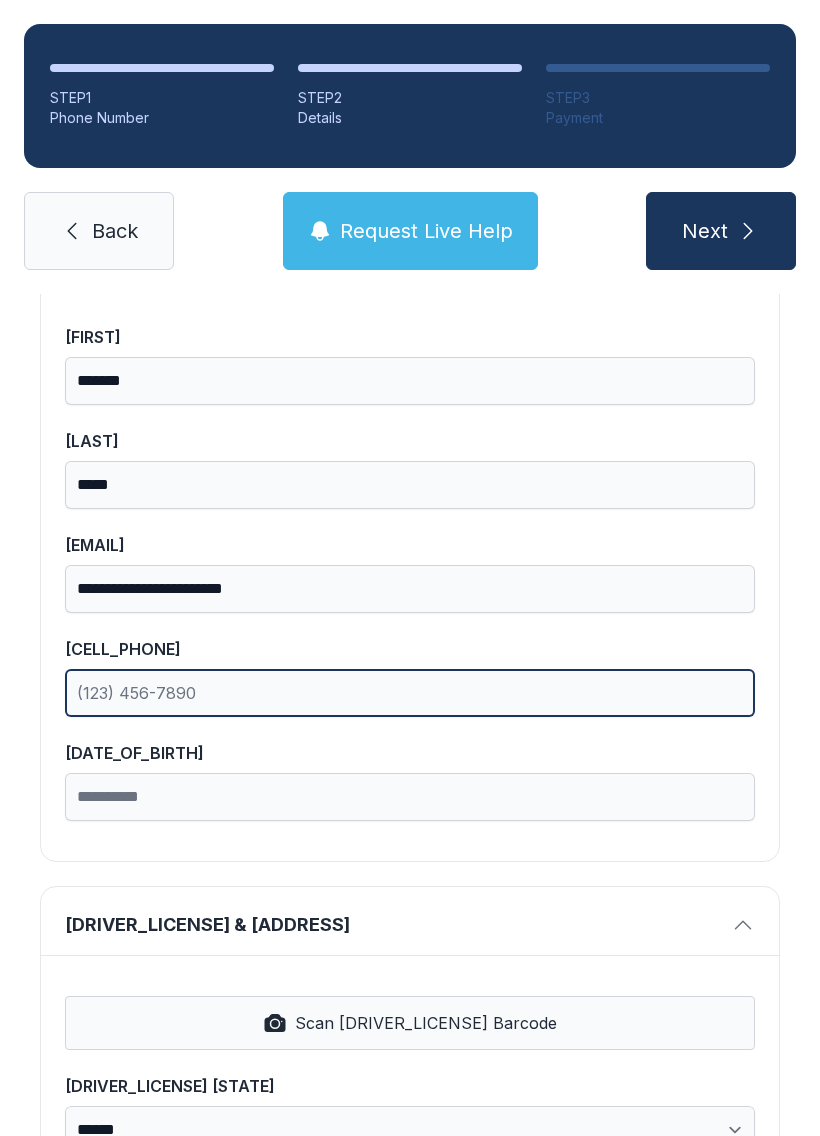 click on "[CELL_PHONE]" at bounding box center [410, 693] 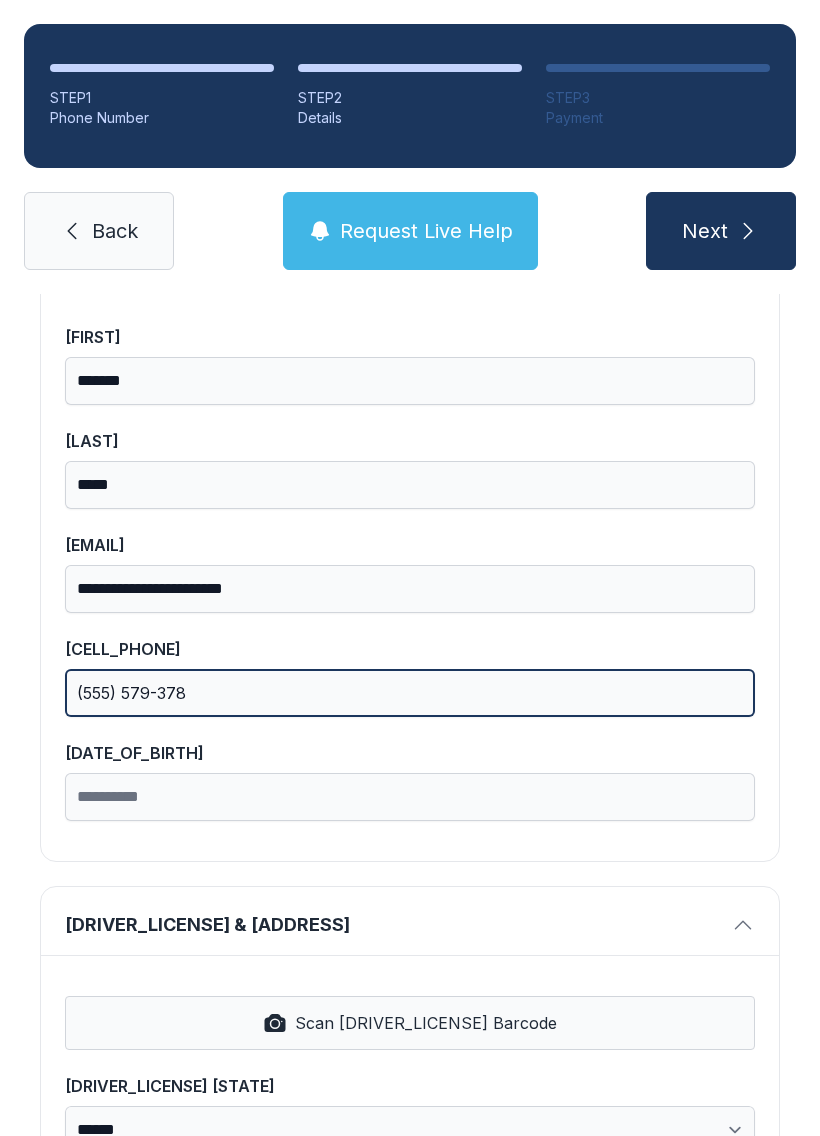 type on "(555) 579-378" 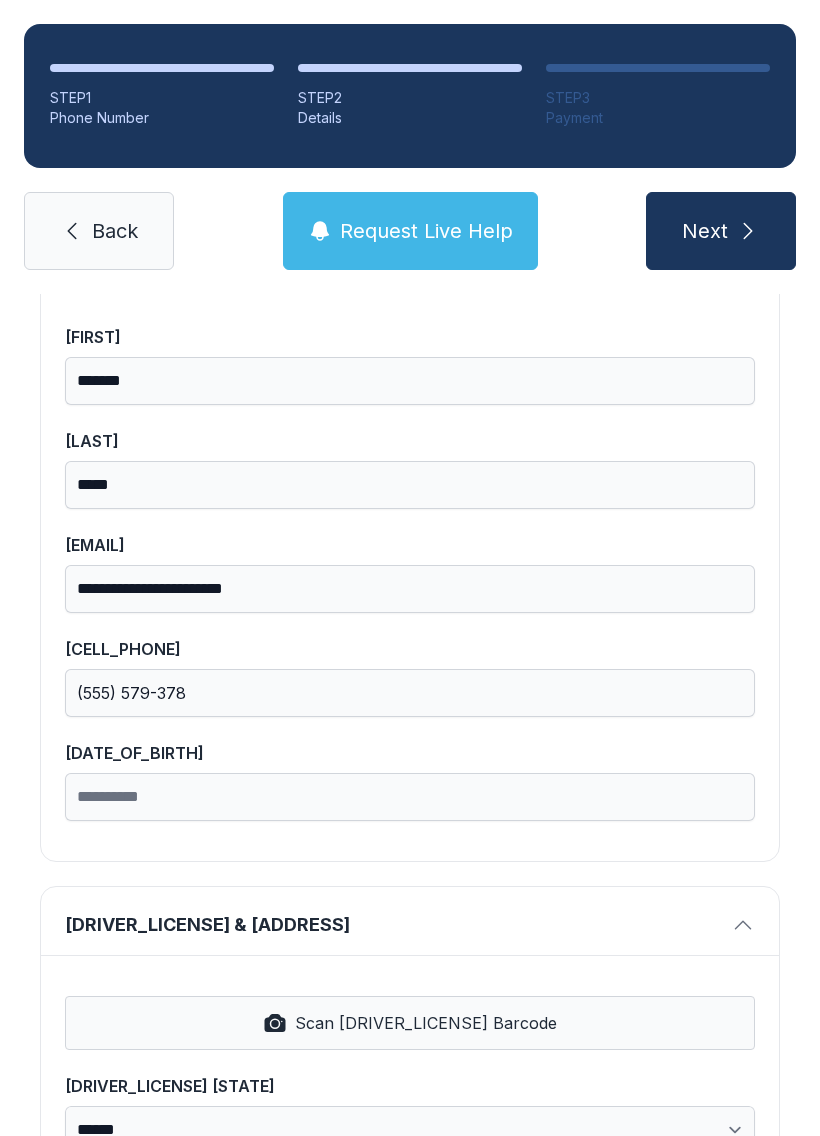 type on "*" 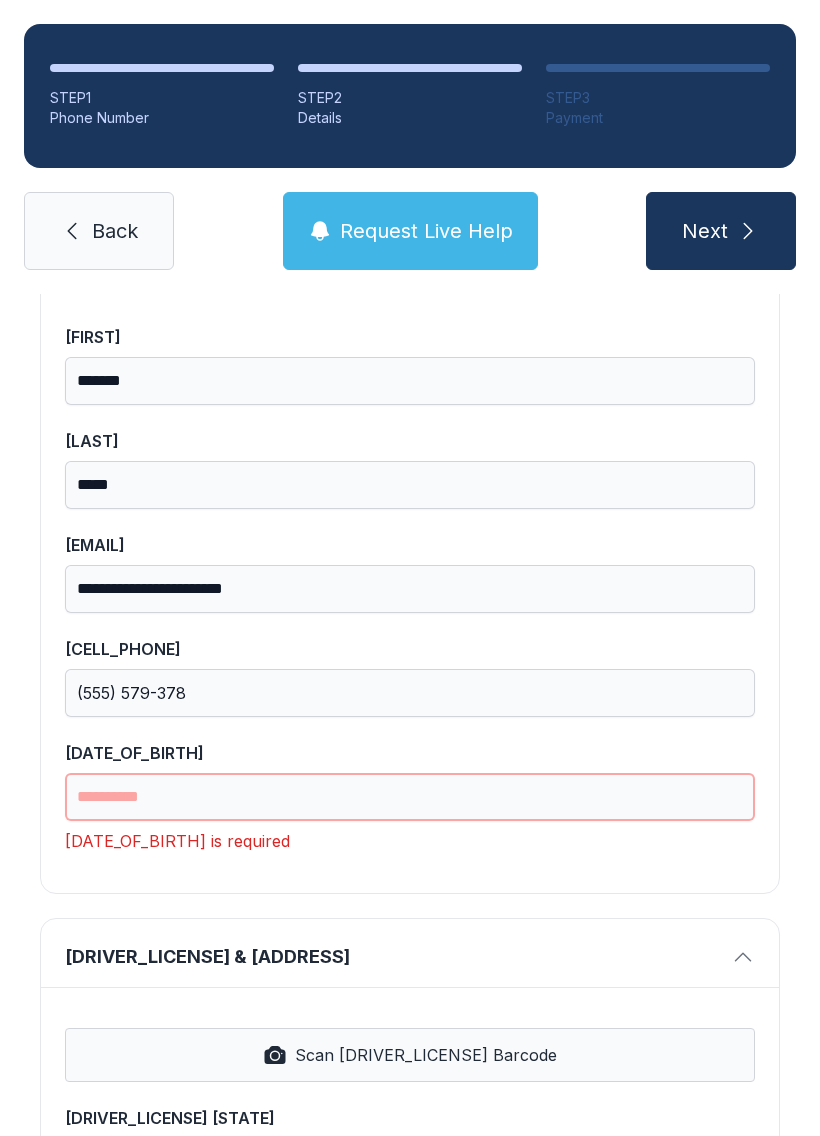 click on "[DATE_OF_BIRTH]" at bounding box center (410, 797) 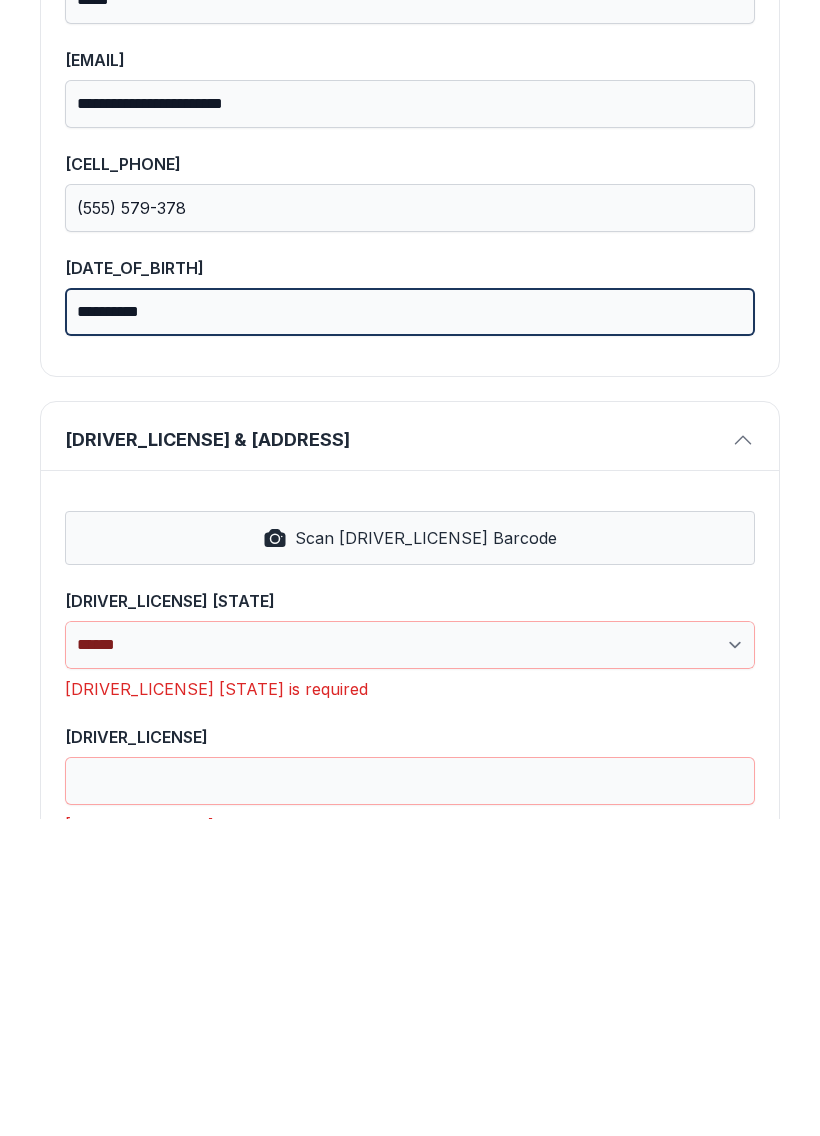scroll, scrollTop: 360, scrollLeft: 0, axis: vertical 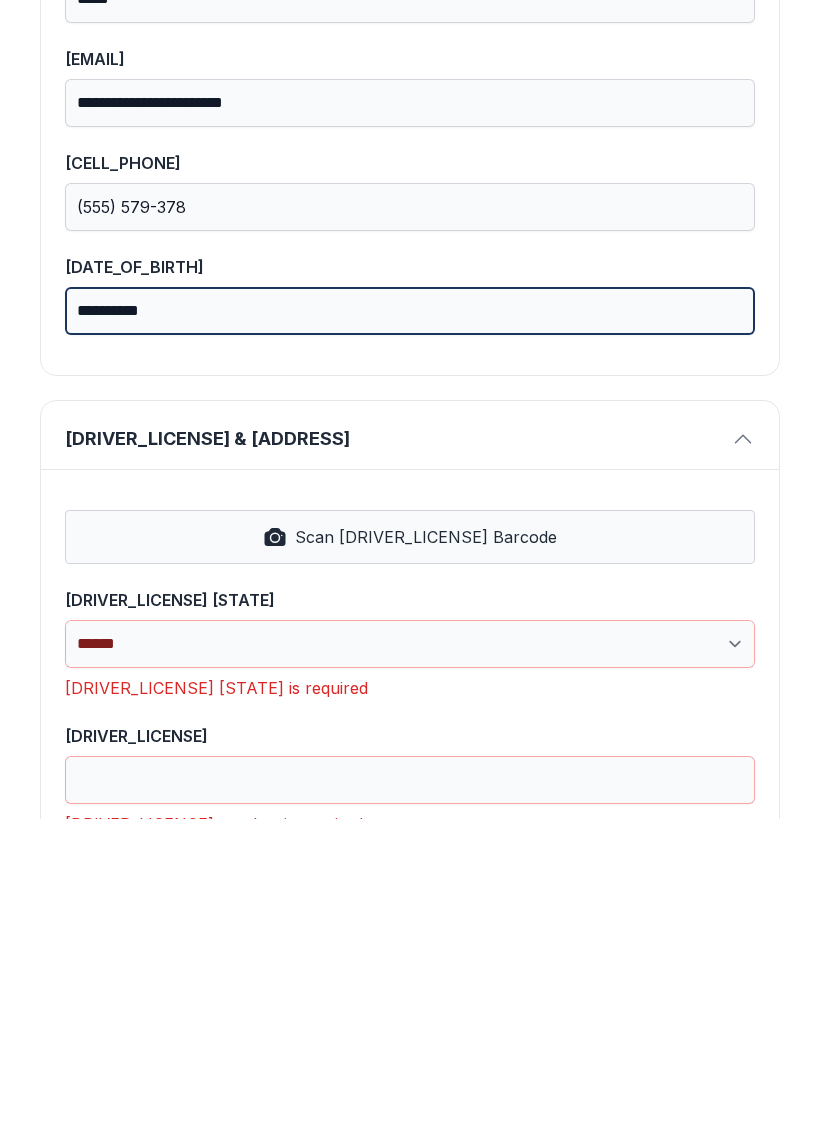 type on "**********" 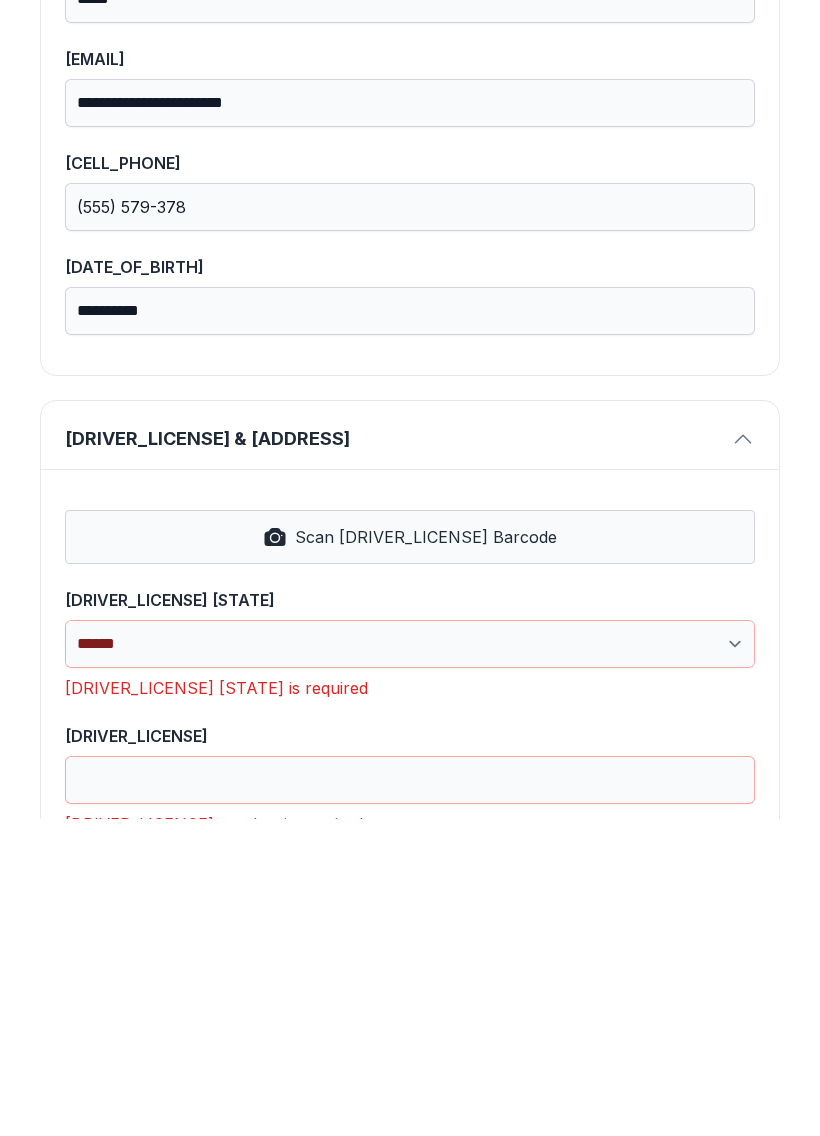 click on "Scan [DRIVER_LICENSE] Barcode" at bounding box center (410, 854) 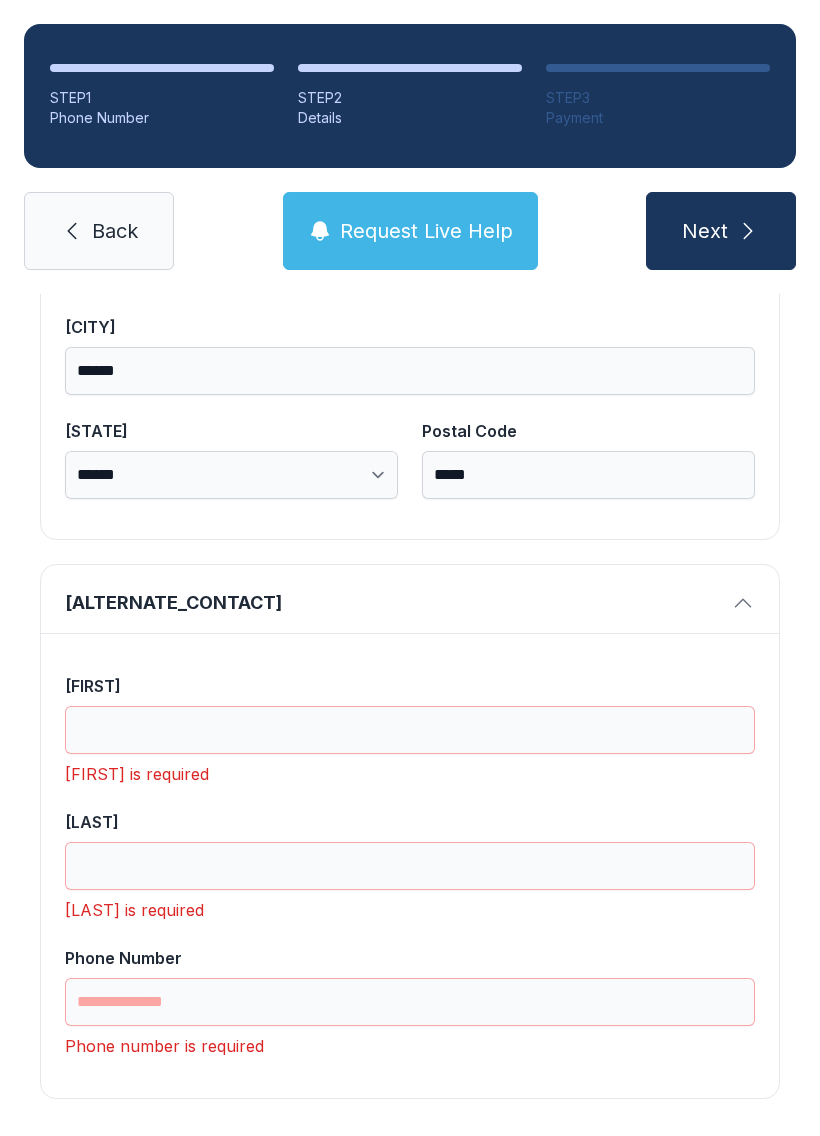 scroll, scrollTop: 1365, scrollLeft: 0, axis: vertical 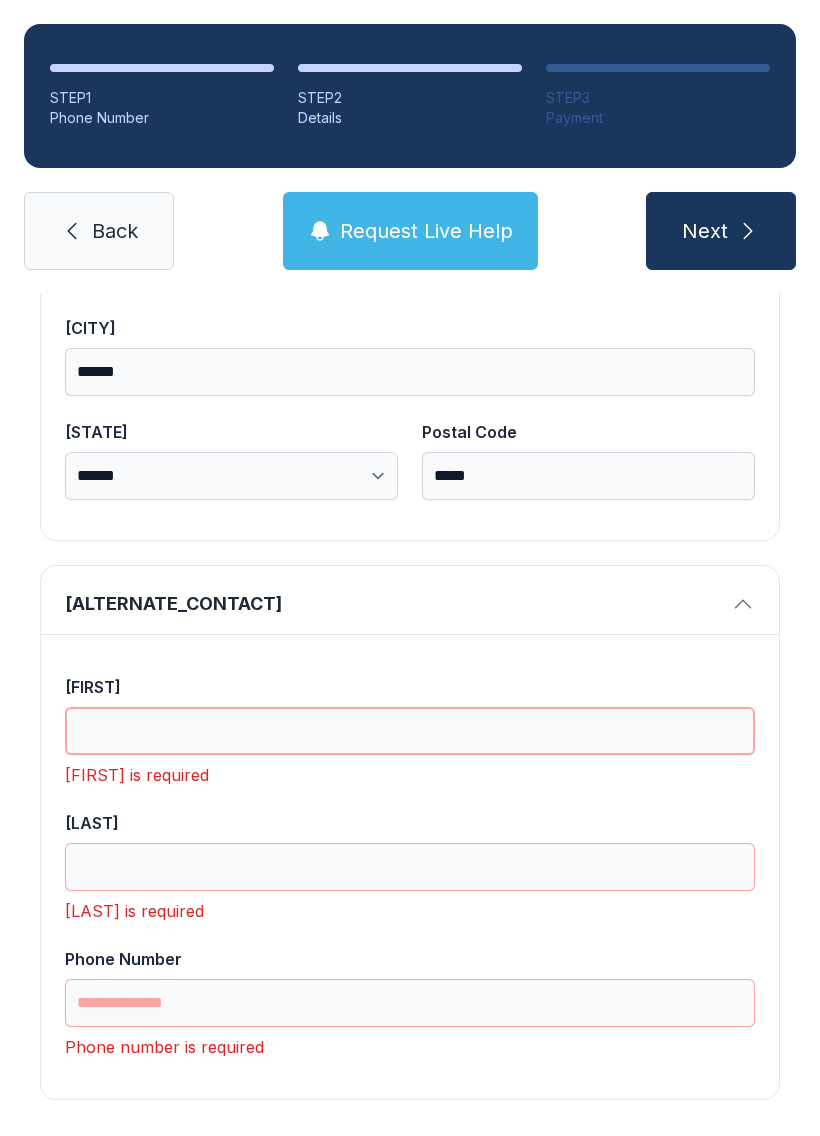 click on "[FIRST]" at bounding box center [410, 731] 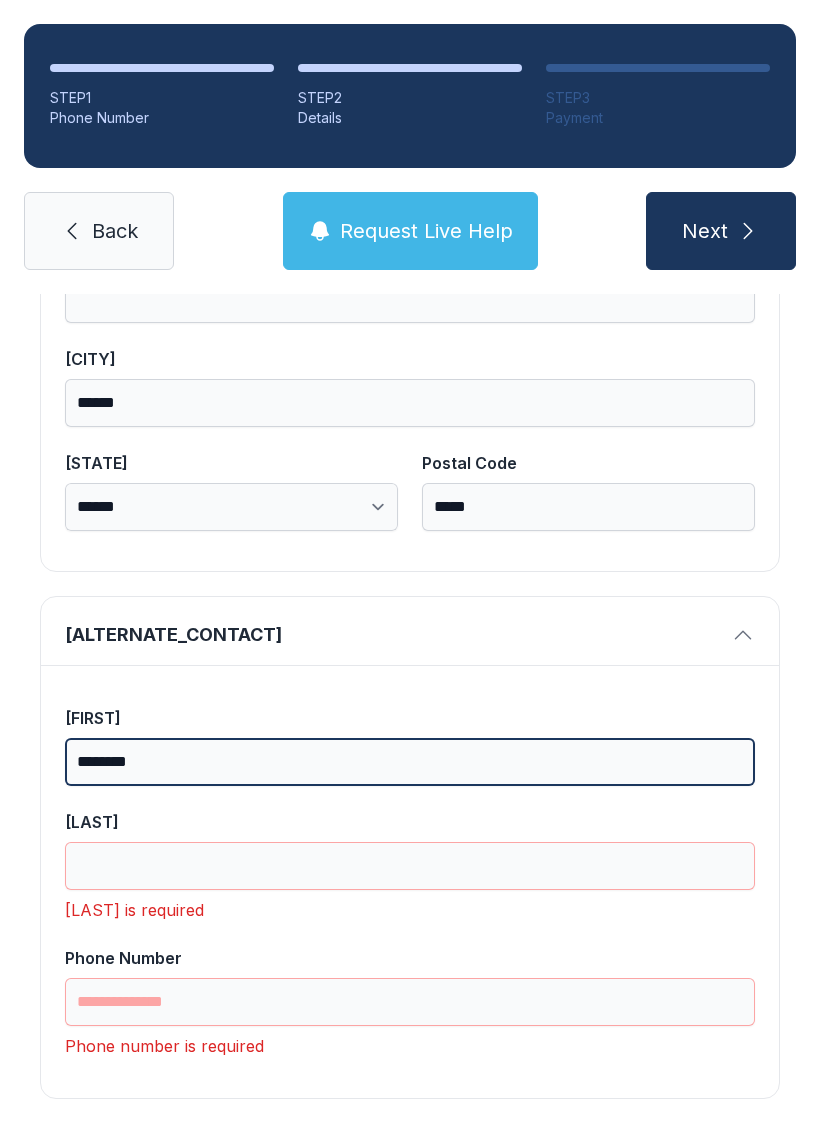 scroll, scrollTop: 1333, scrollLeft: 0, axis: vertical 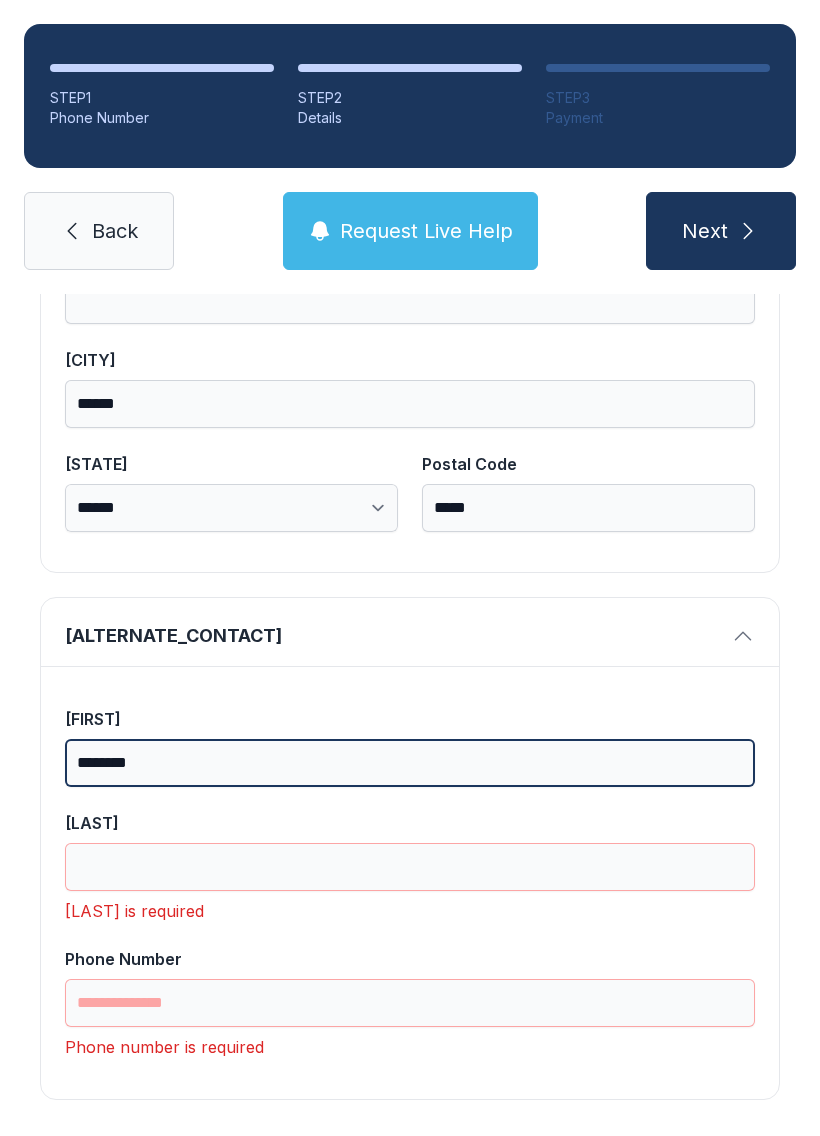 type on "********" 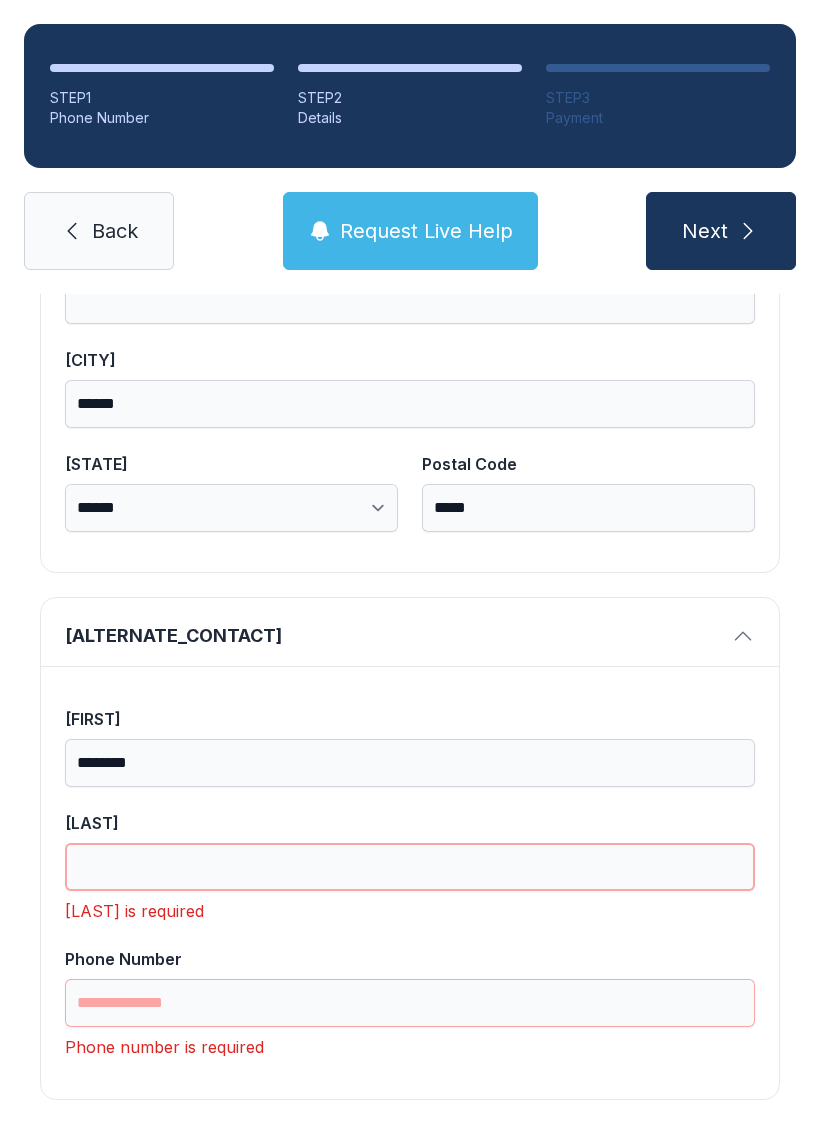 click on "[LAST]" at bounding box center (410, 867) 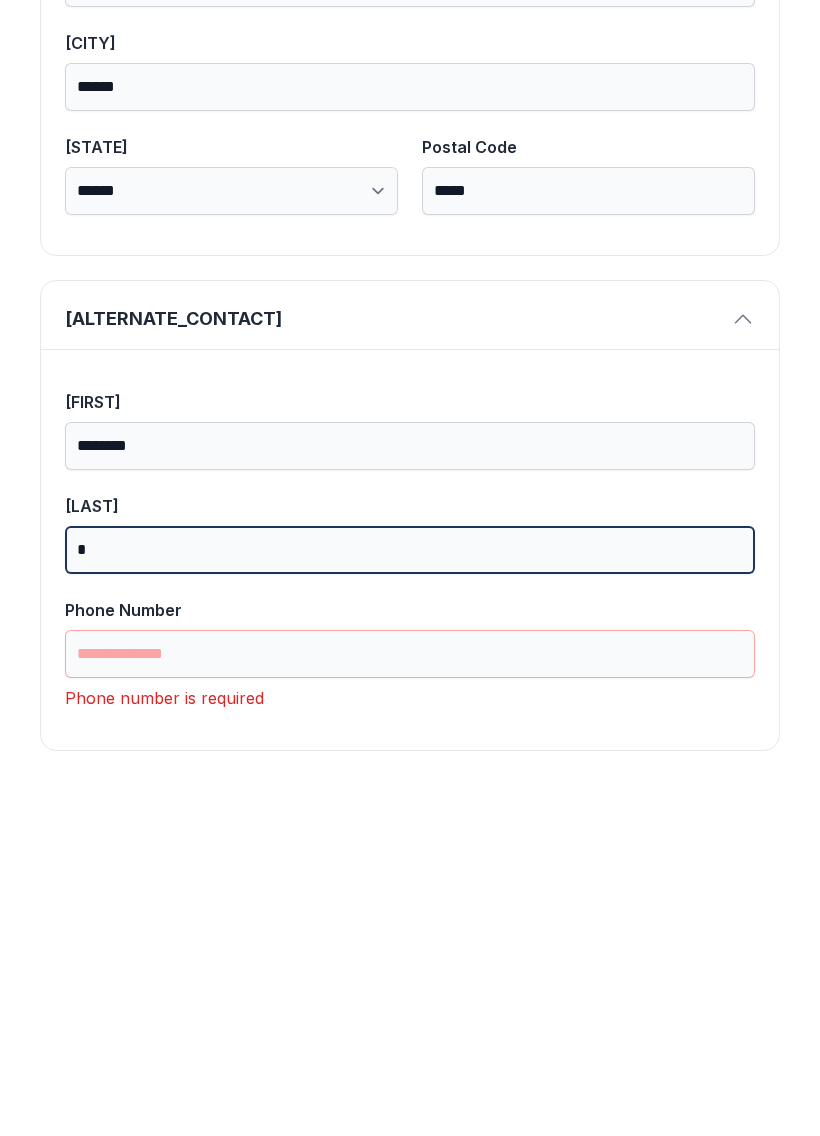 scroll, scrollTop: 1301, scrollLeft: 0, axis: vertical 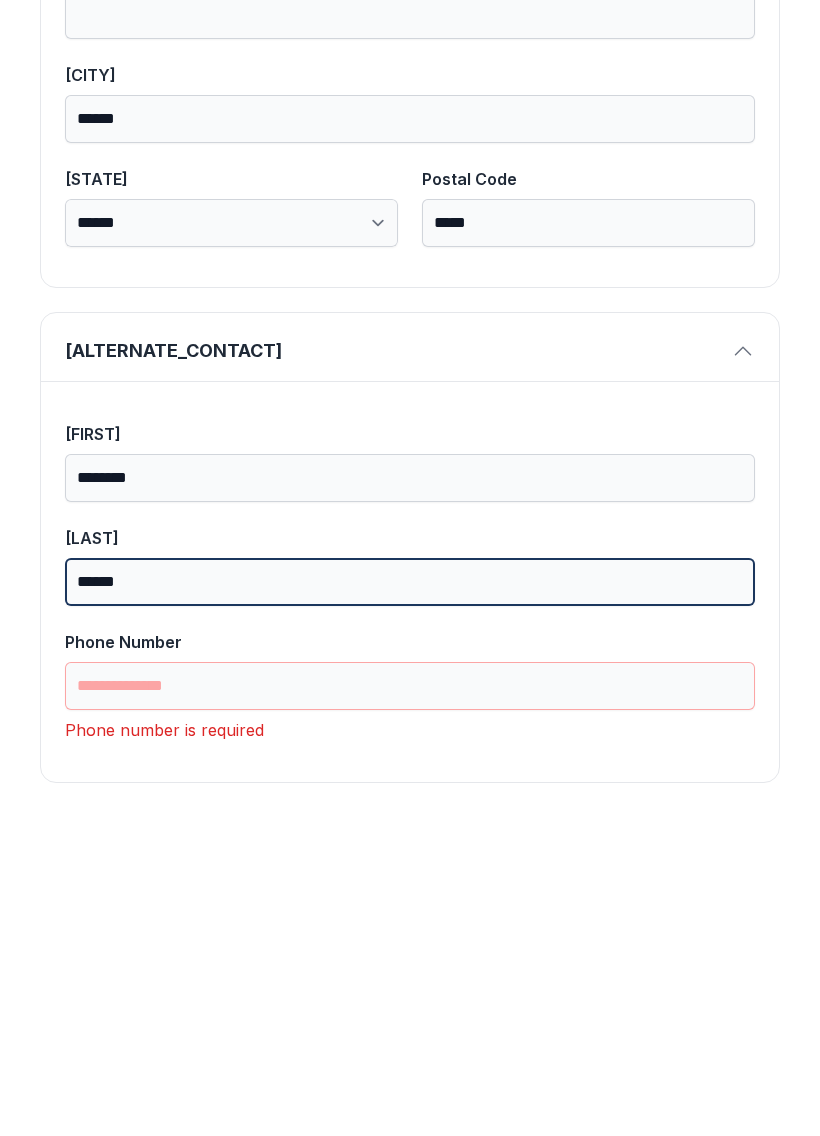 type on "******" 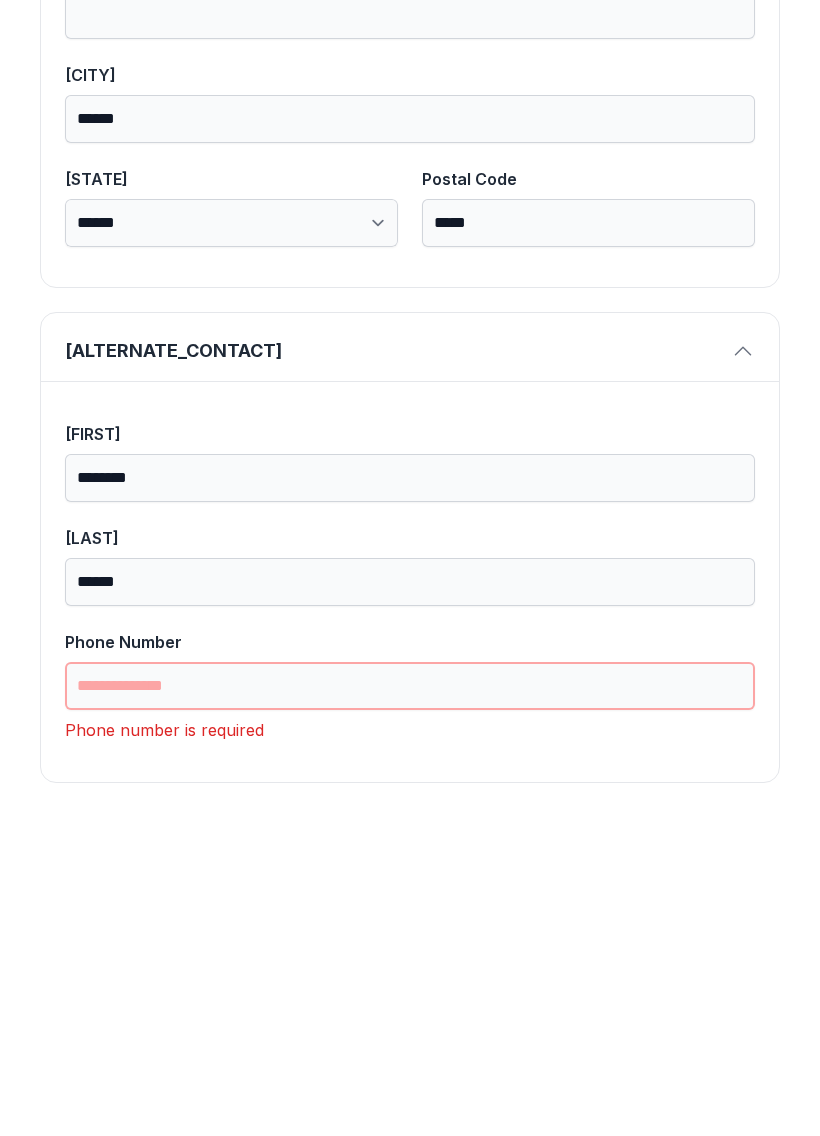 click on "Phone Number" at bounding box center [410, 1003] 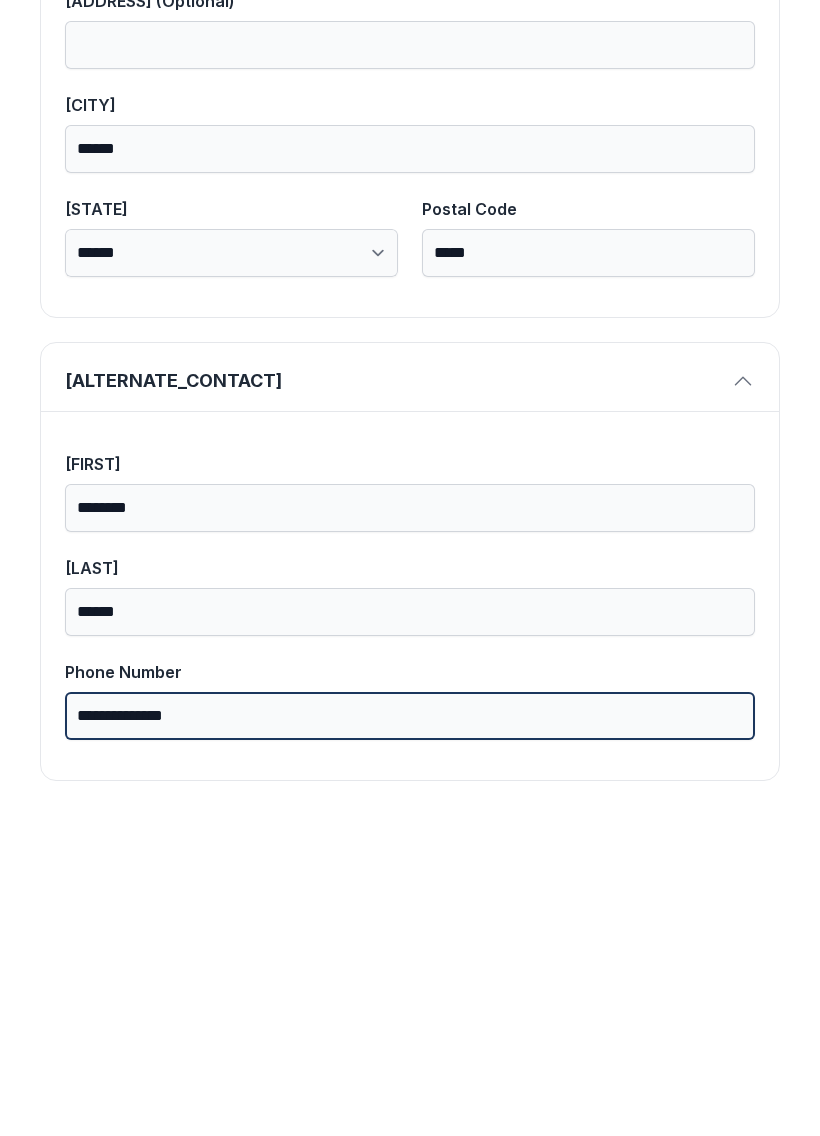 scroll, scrollTop: 1269, scrollLeft: 0, axis: vertical 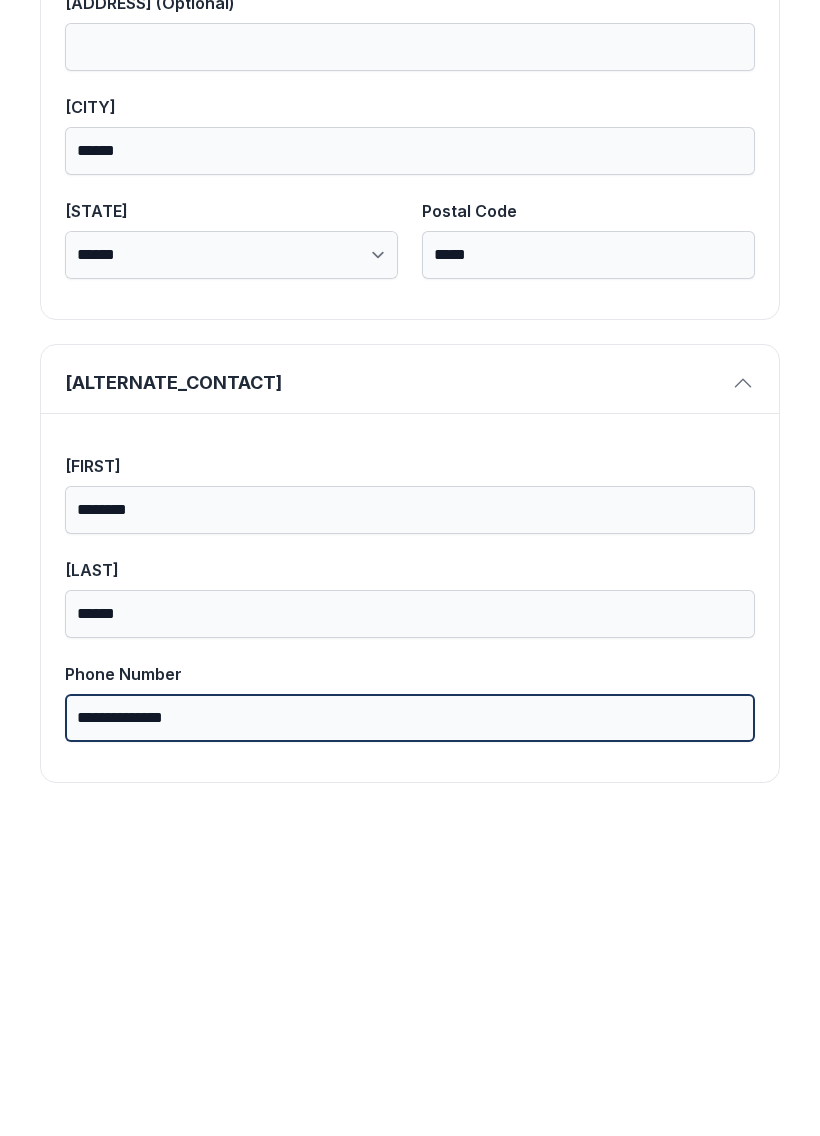 type on "**********" 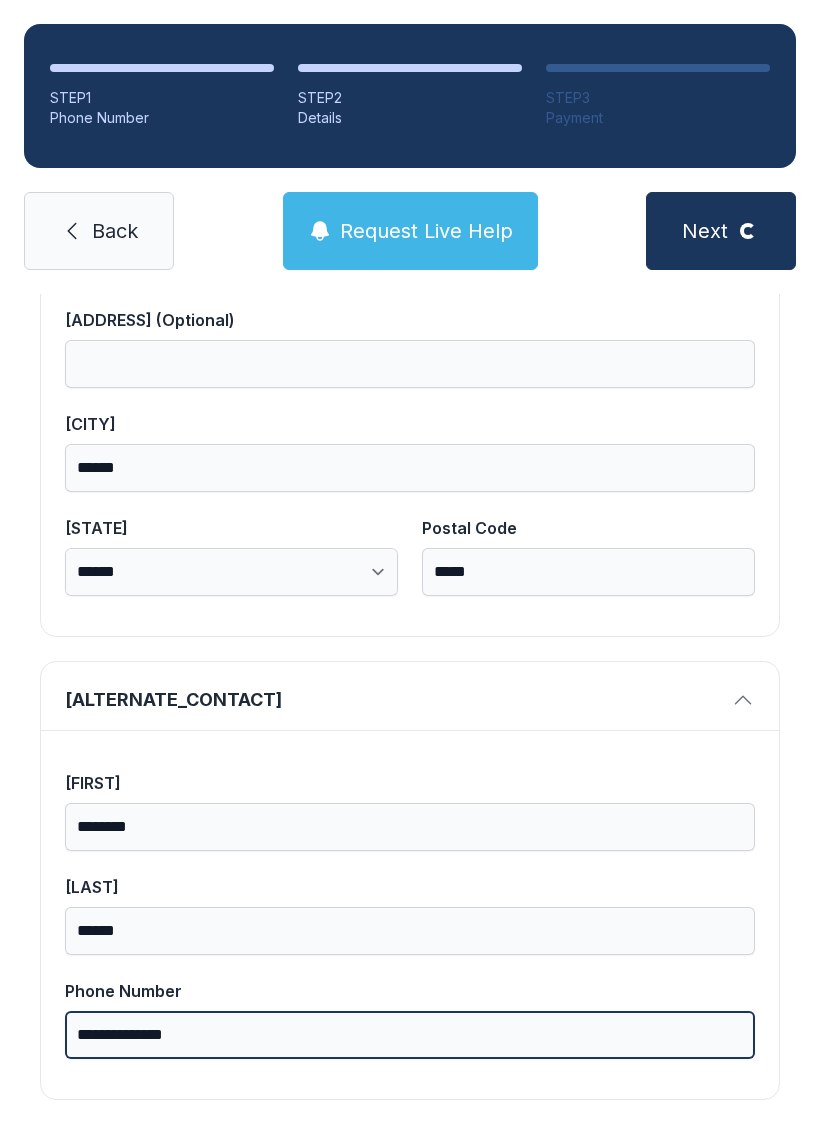 scroll, scrollTop: 0, scrollLeft: 0, axis: both 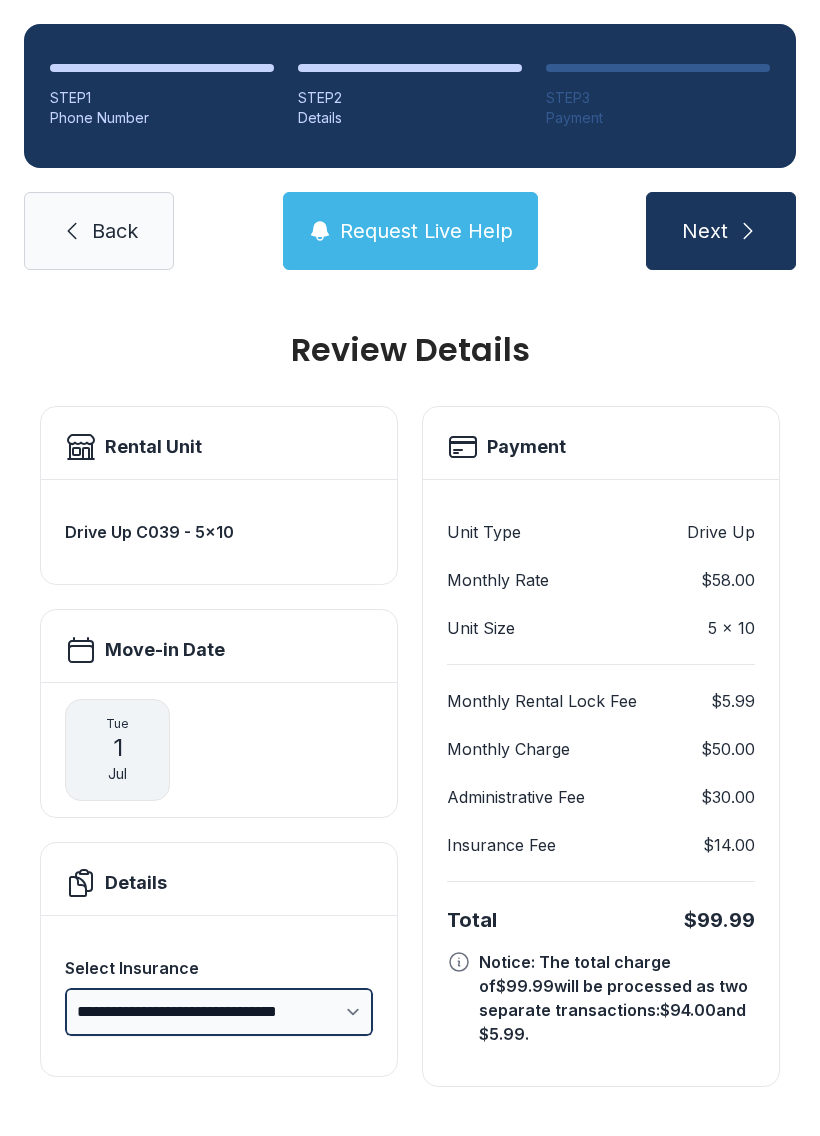click on "**********" at bounding box center (219, 1012) 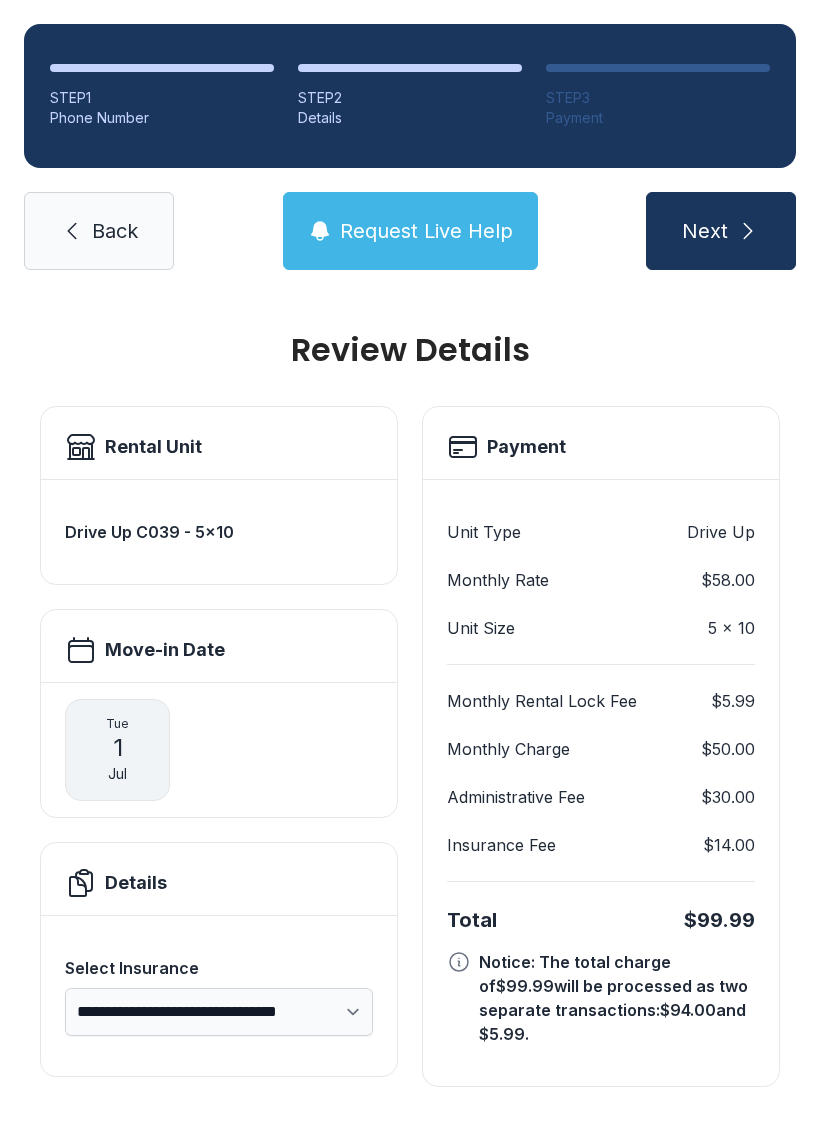click at bounding box center (748, 231) 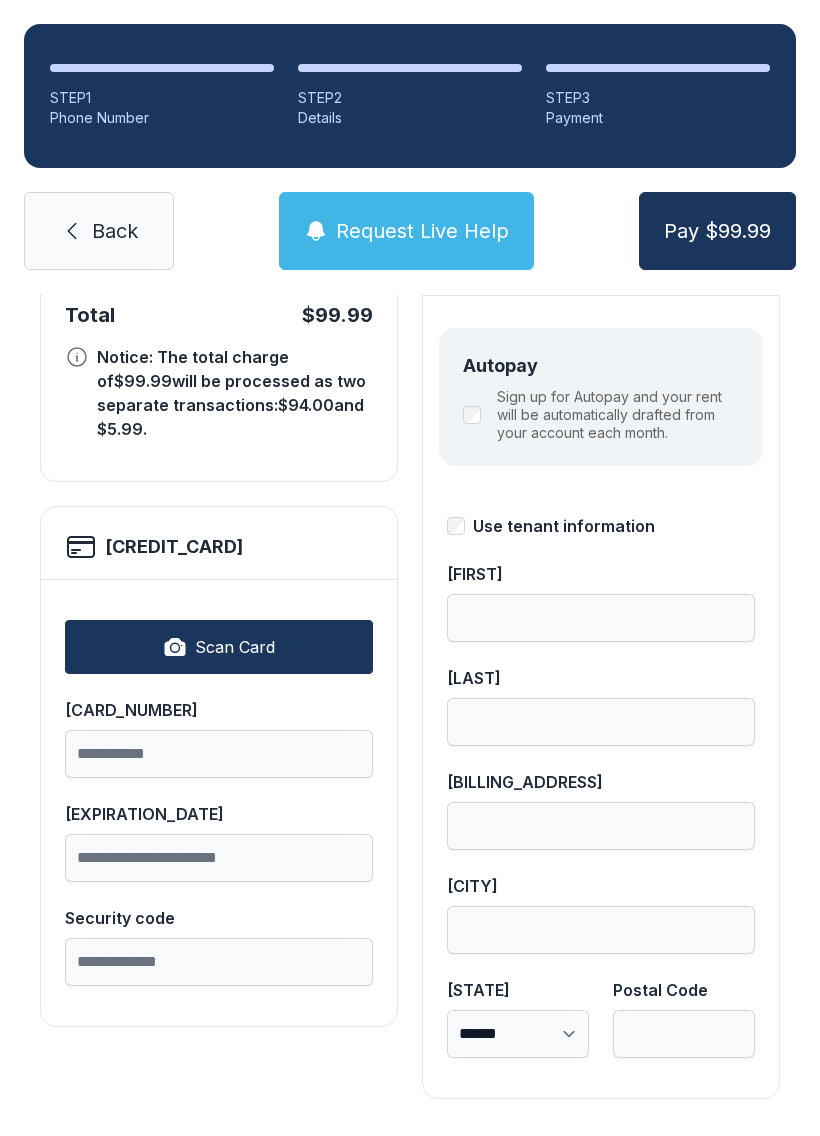 scroll, scrollTop: 218, scrollLeft: 0, axis: vertical 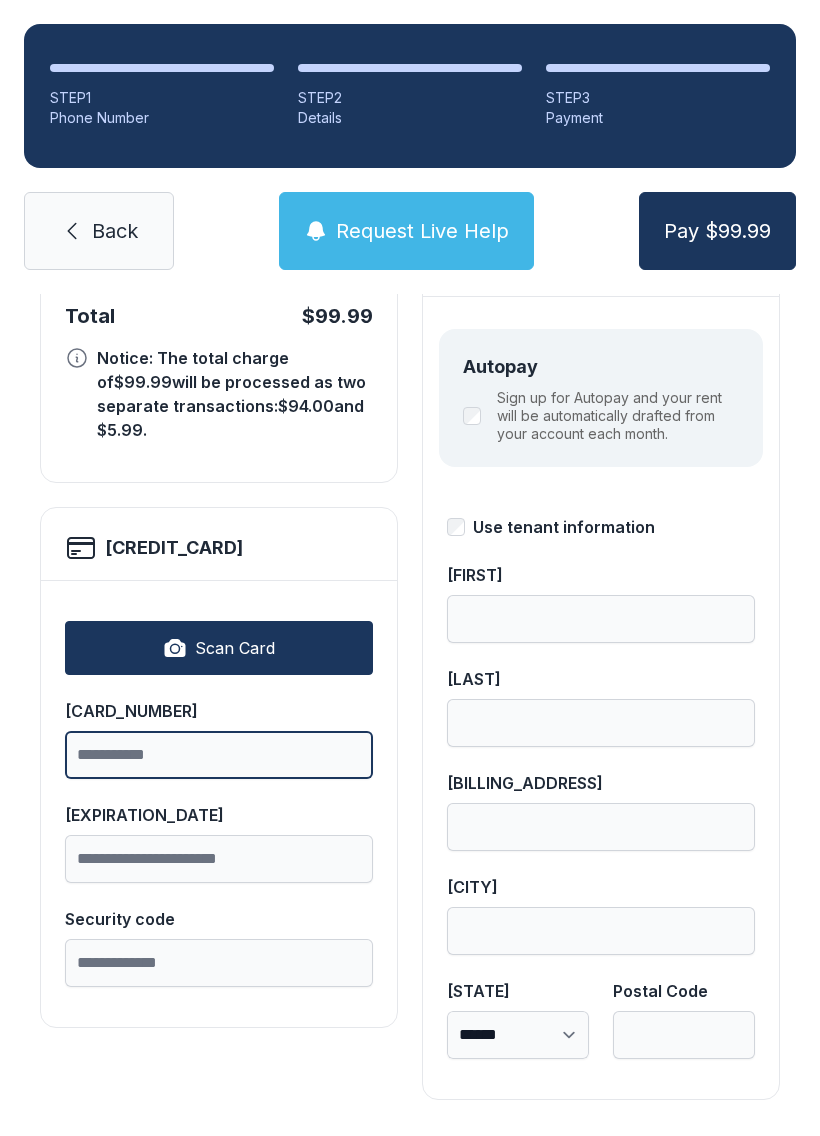 click on "[CARD_NUMBER]" at bounding box center (219, 755) 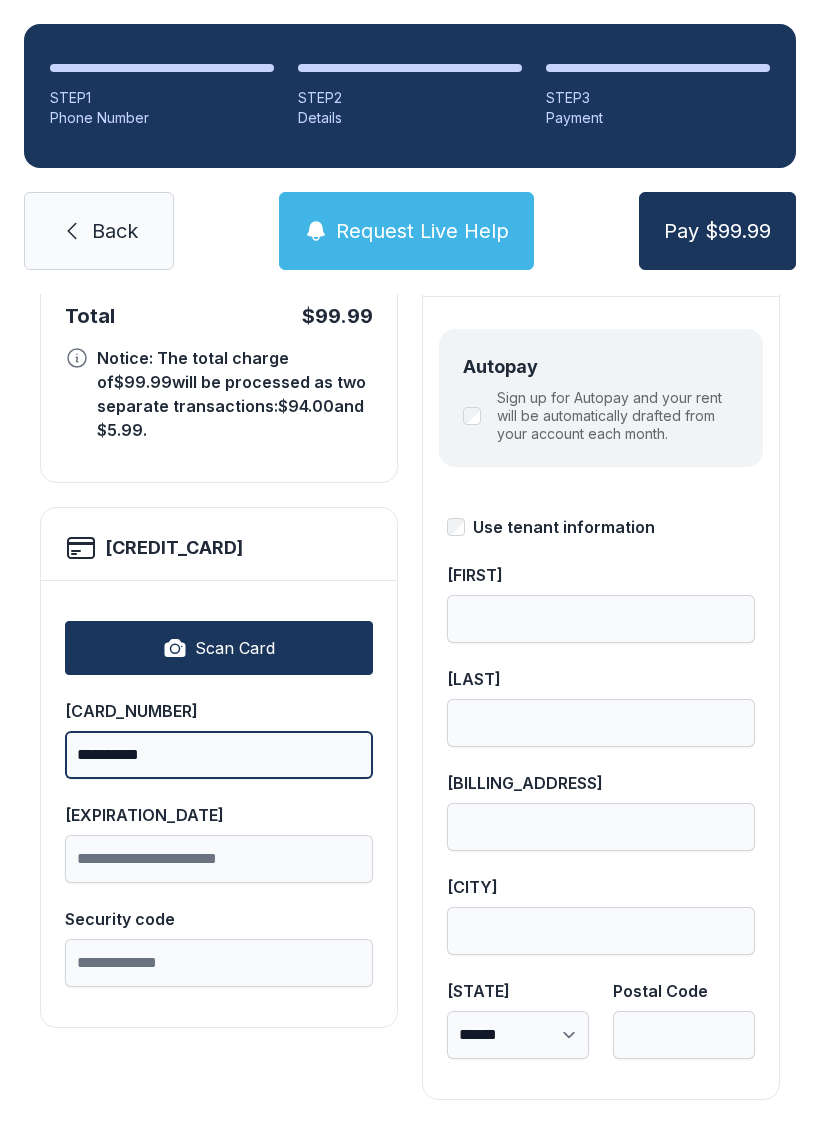 type on "**********" 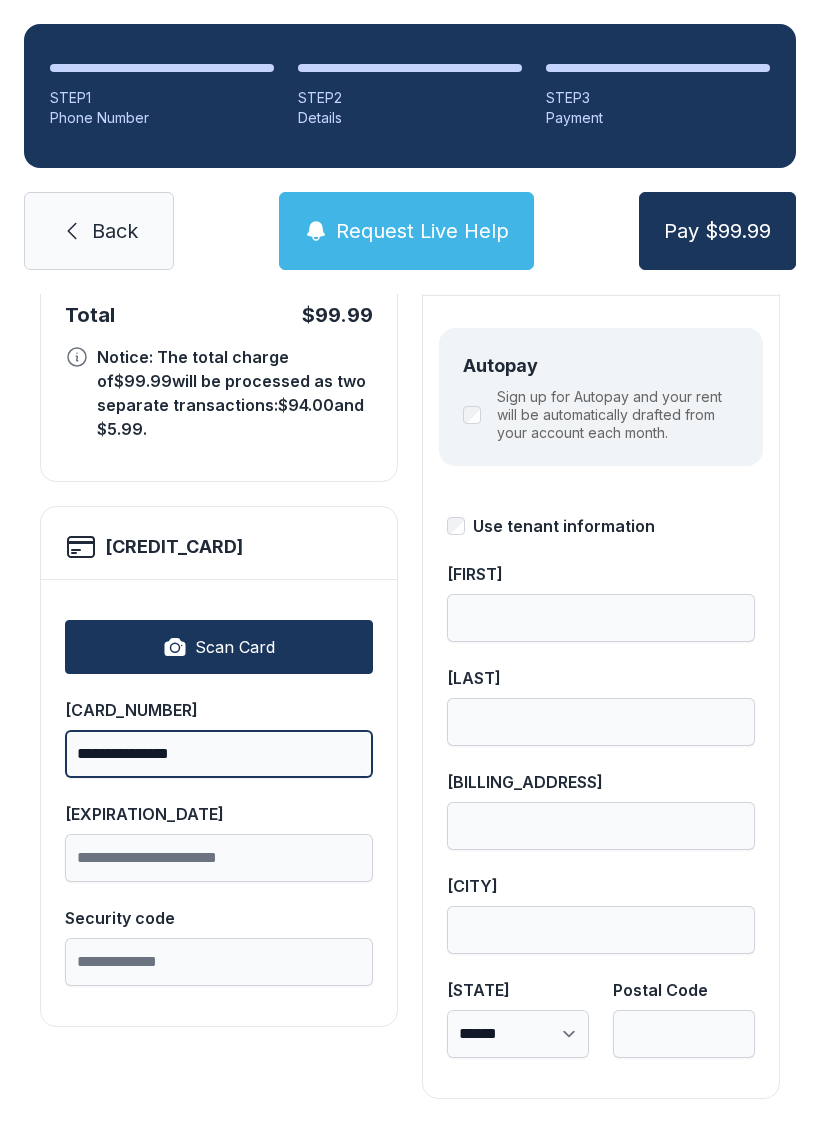 scroll, scrollTop: 218, scrollLeft: 0, axis: vertical 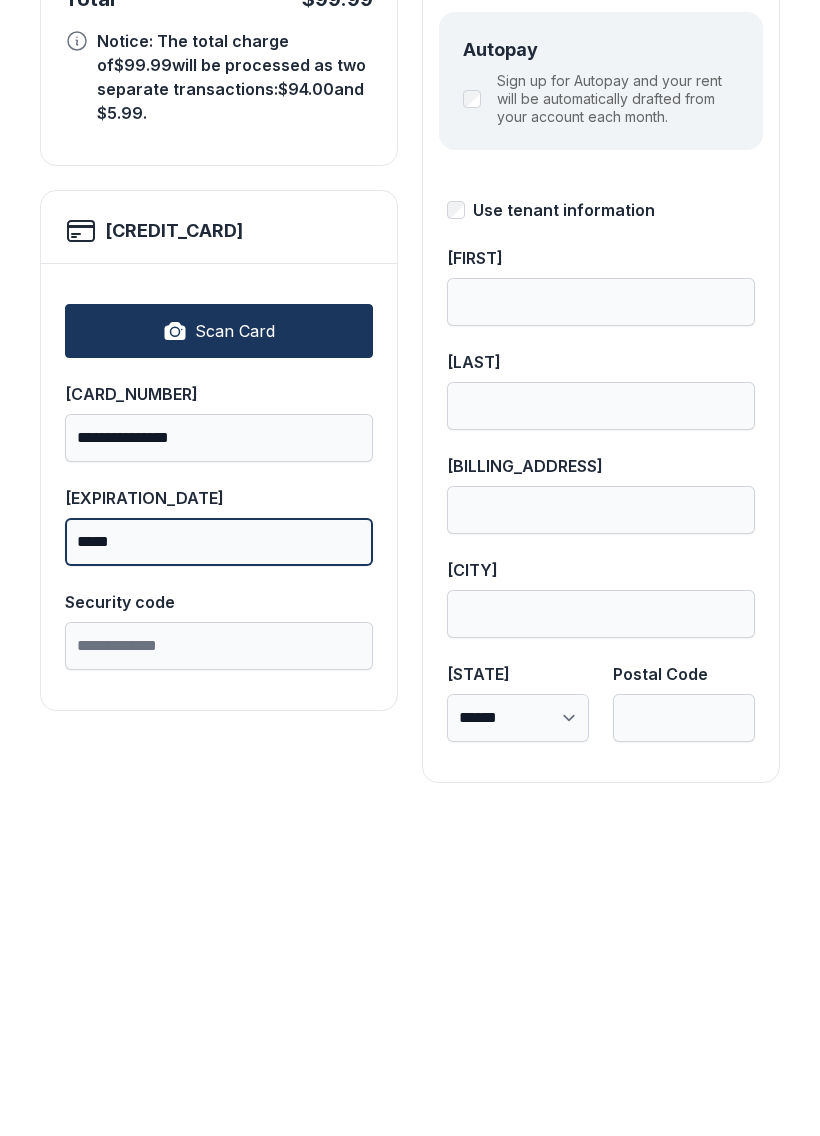 type on "*****" 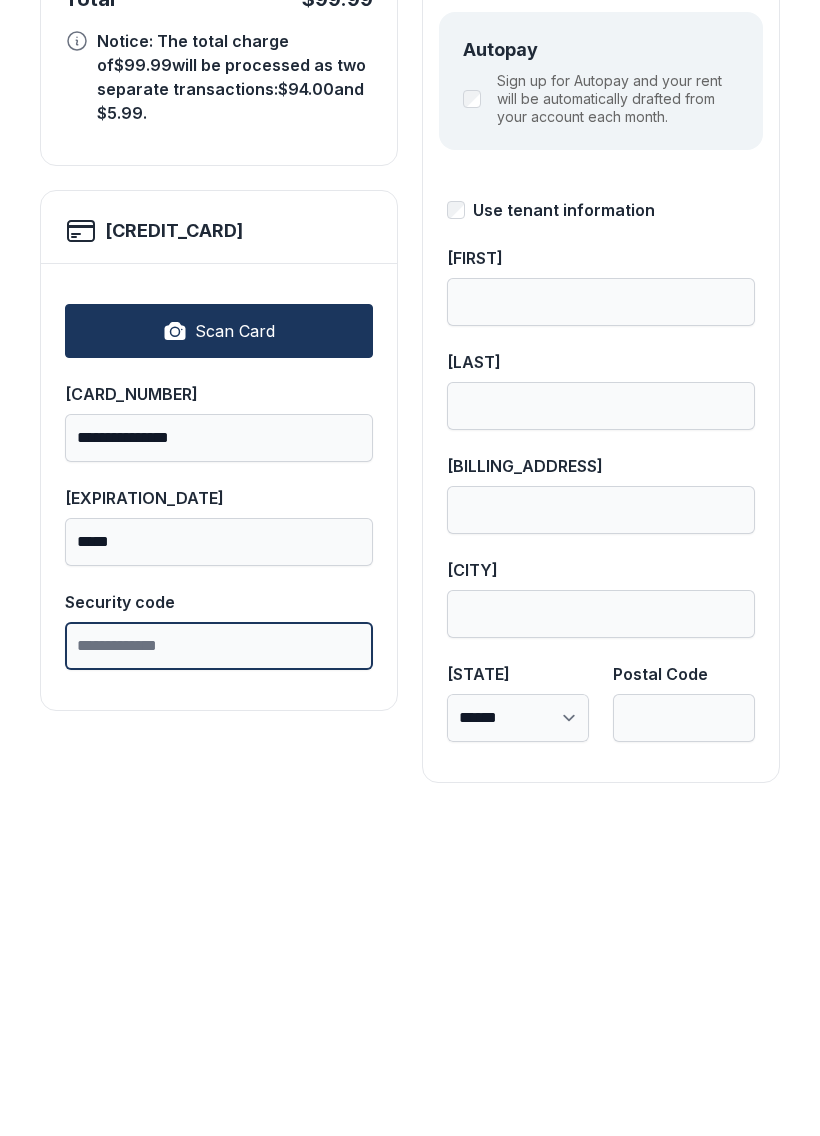 click on "Security code" at bounding box center (219, 963) 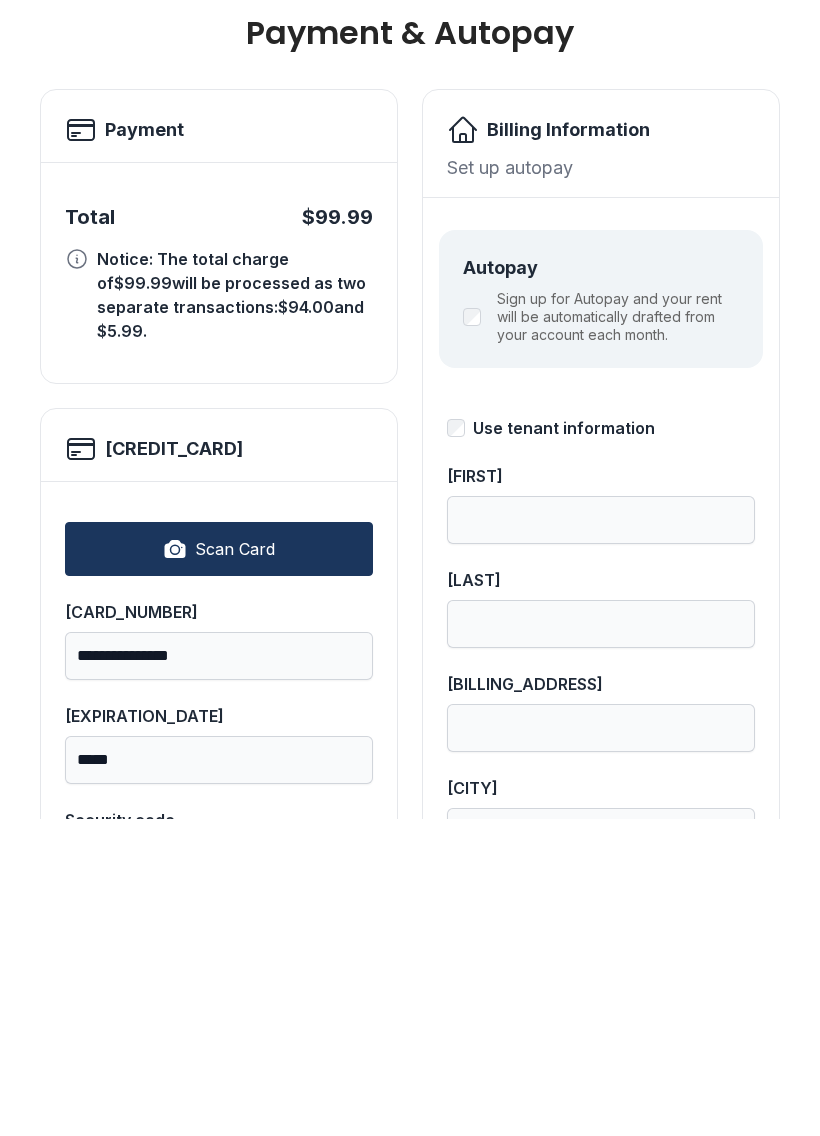 scroll, scrollTop: 0, scrollLeft: 0, axis: both 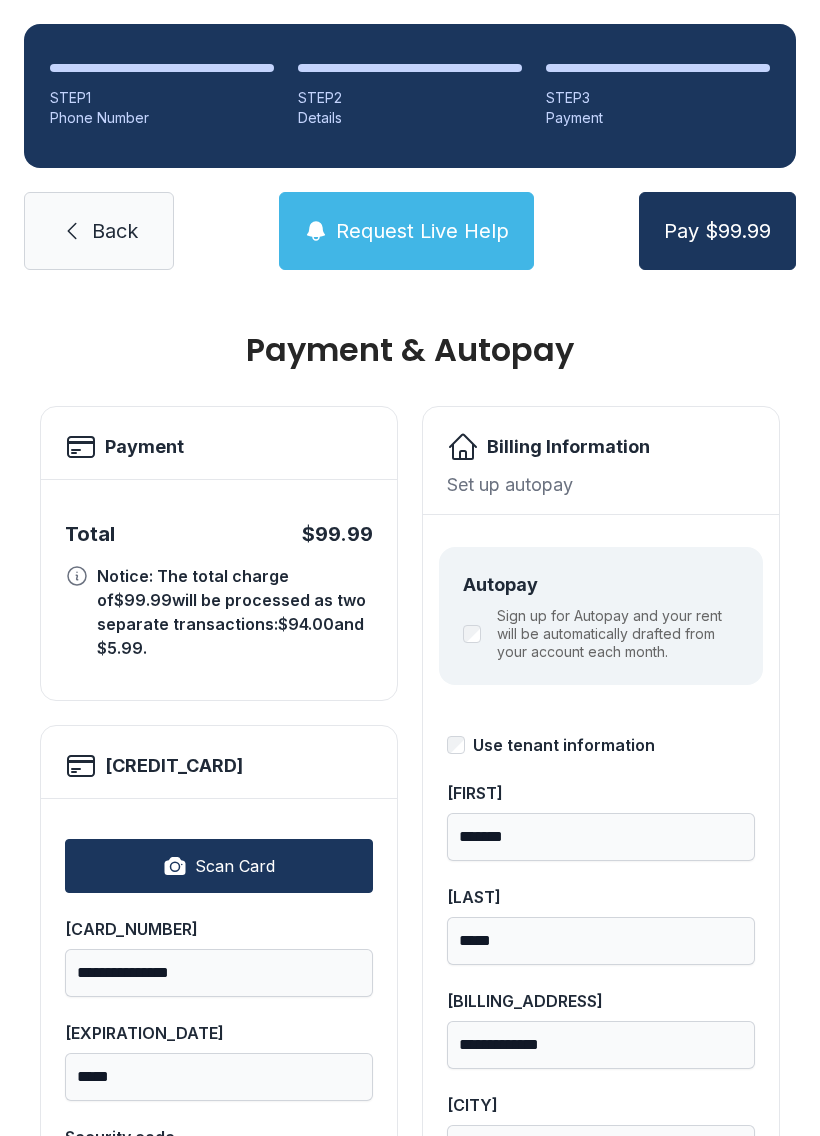 click on "Pay $99.99" at bounding box center [717, 231] 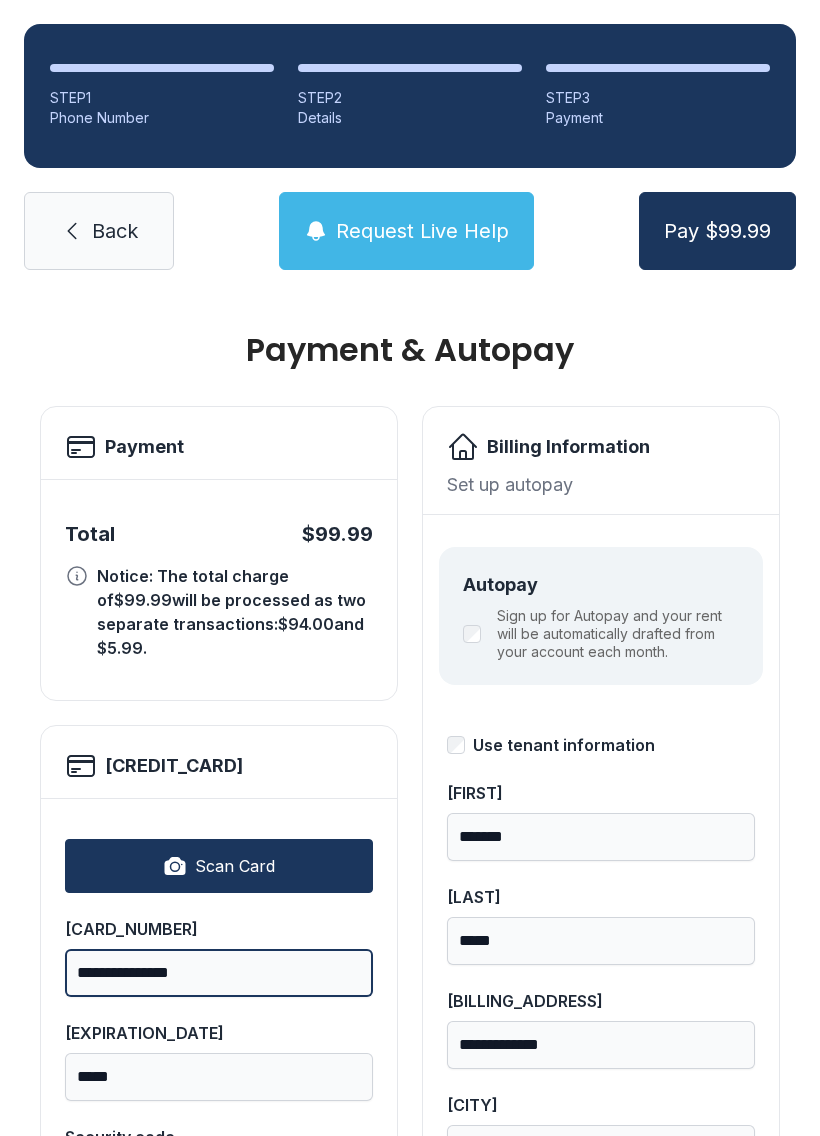 click on "**********" at bounding box center (219, 973) 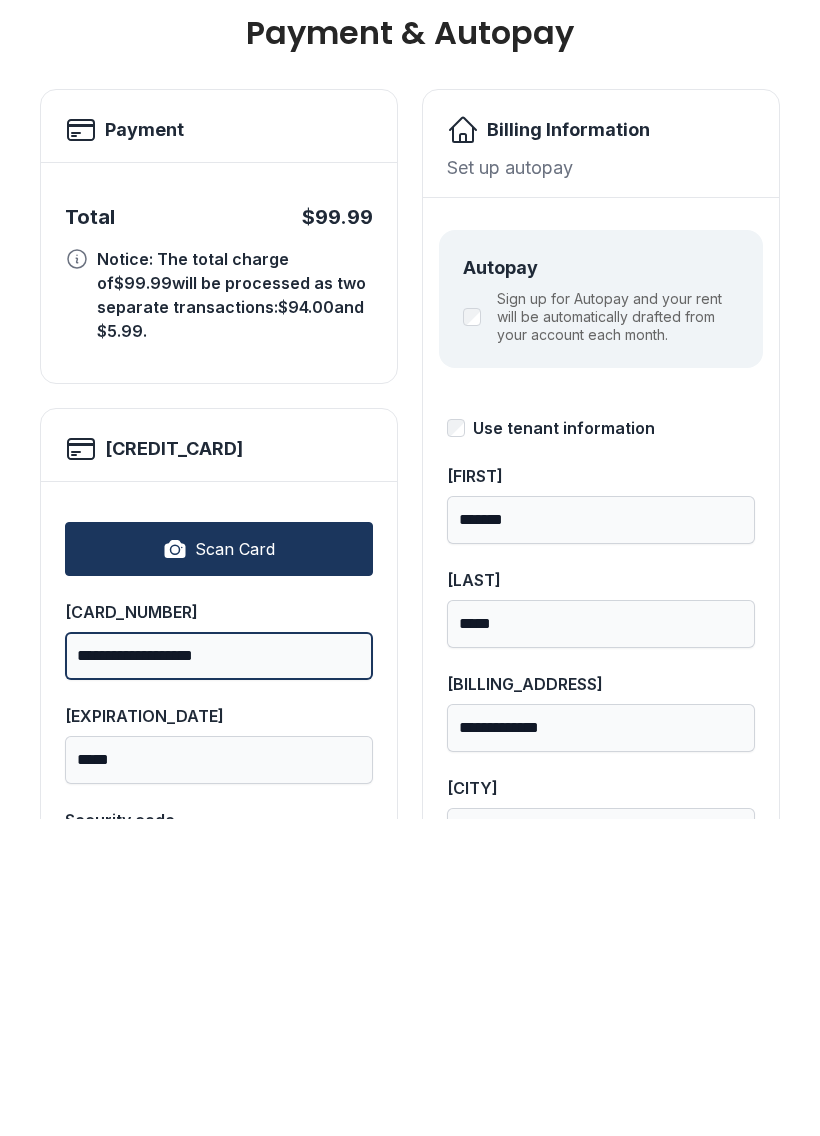 type on "**********" 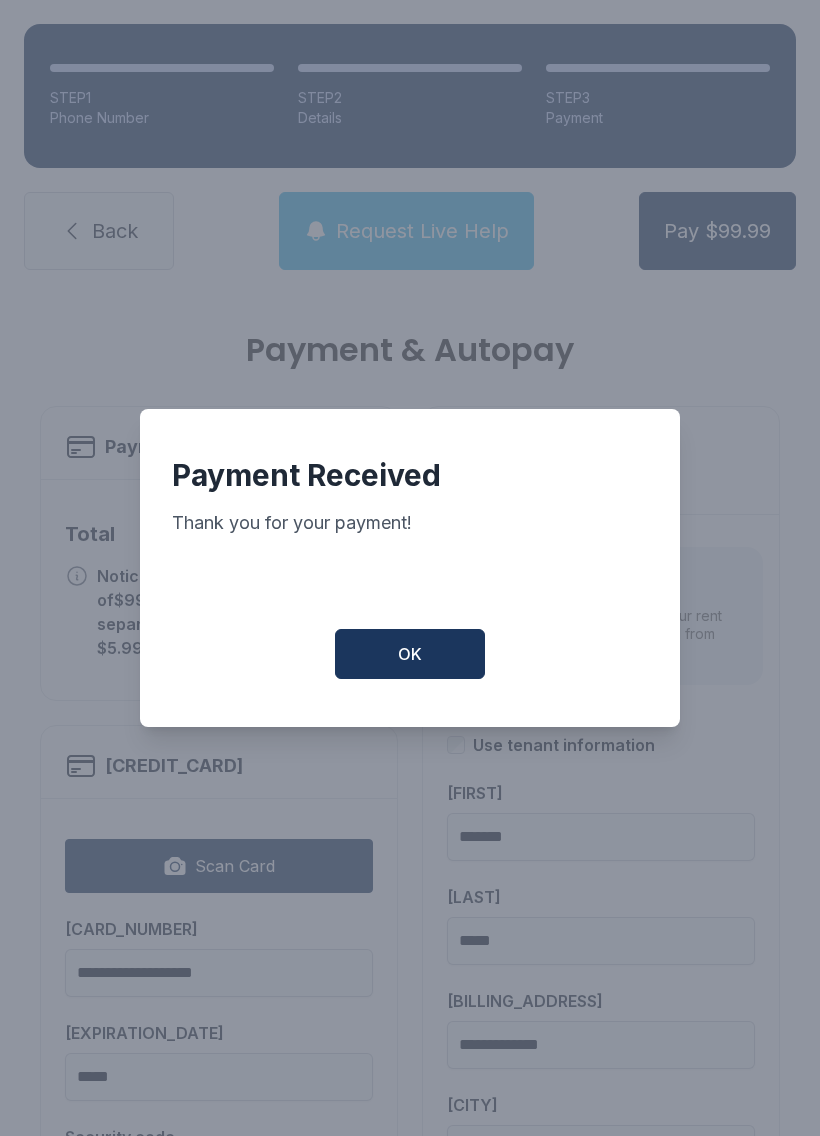 click on "OK" at bounding box center (410, 654) 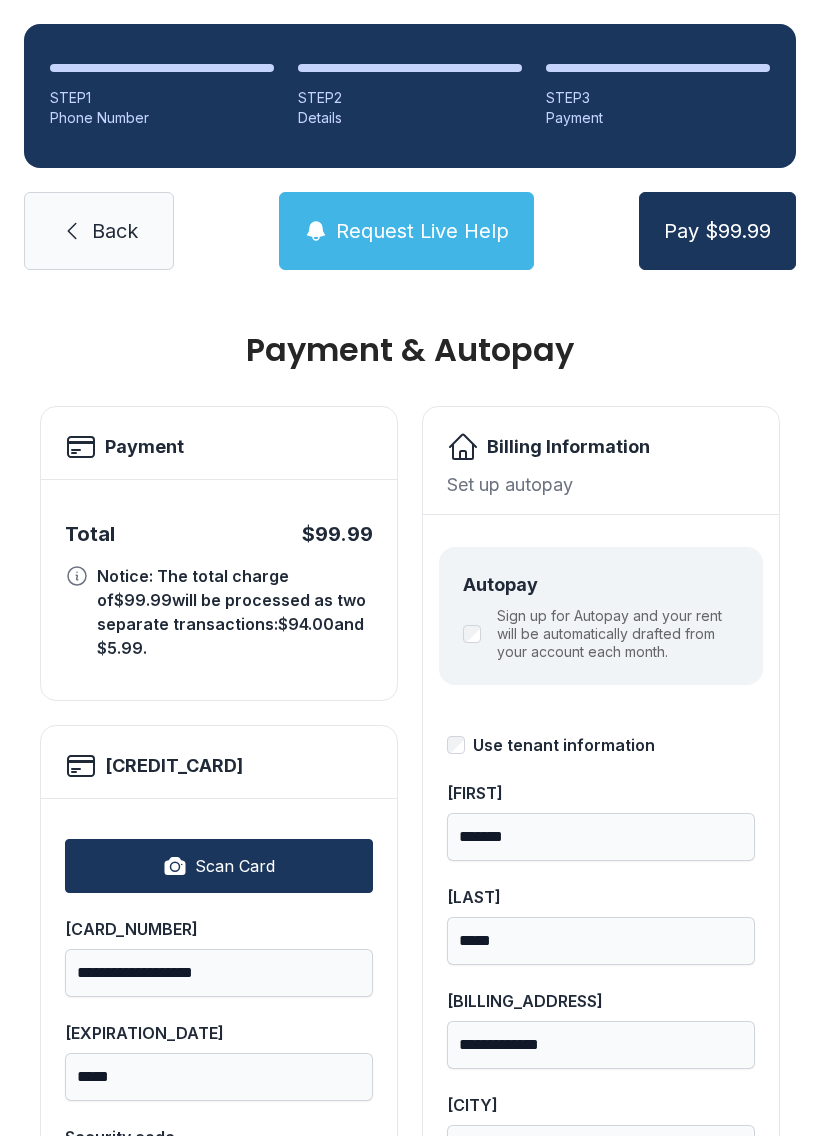 scroll, scrollTop: 0, scrollLeft: 0, axis: both 